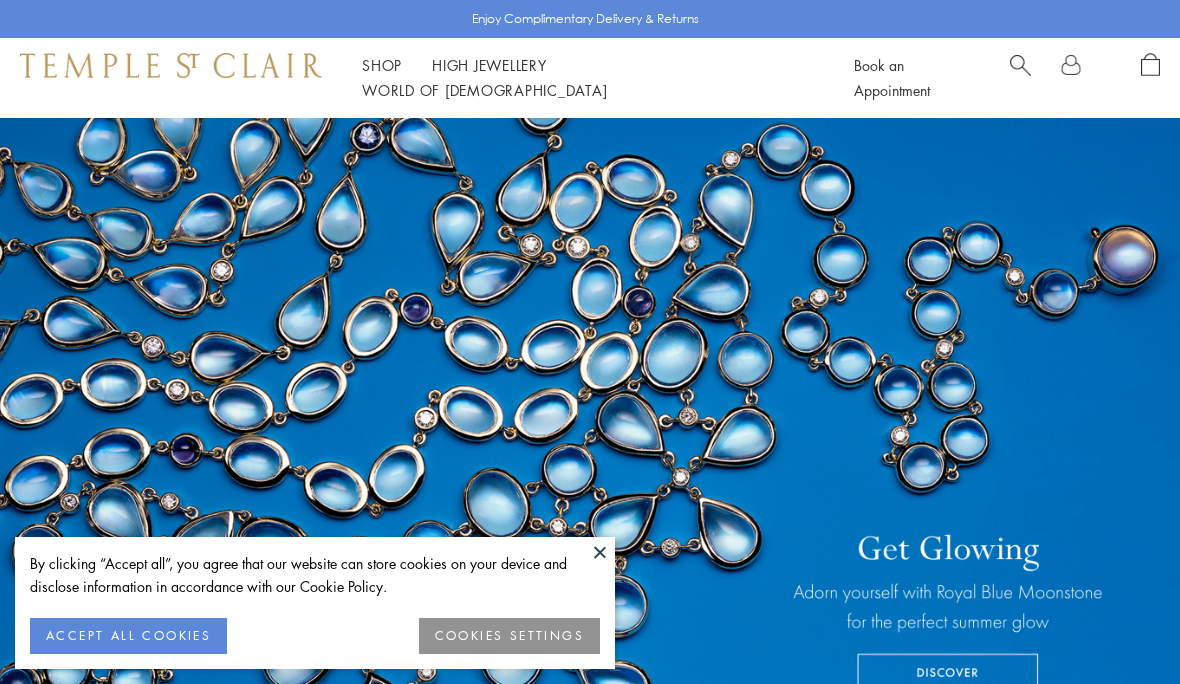 scroll, scrollTop: 0, scrollLeft: 0, axis: both 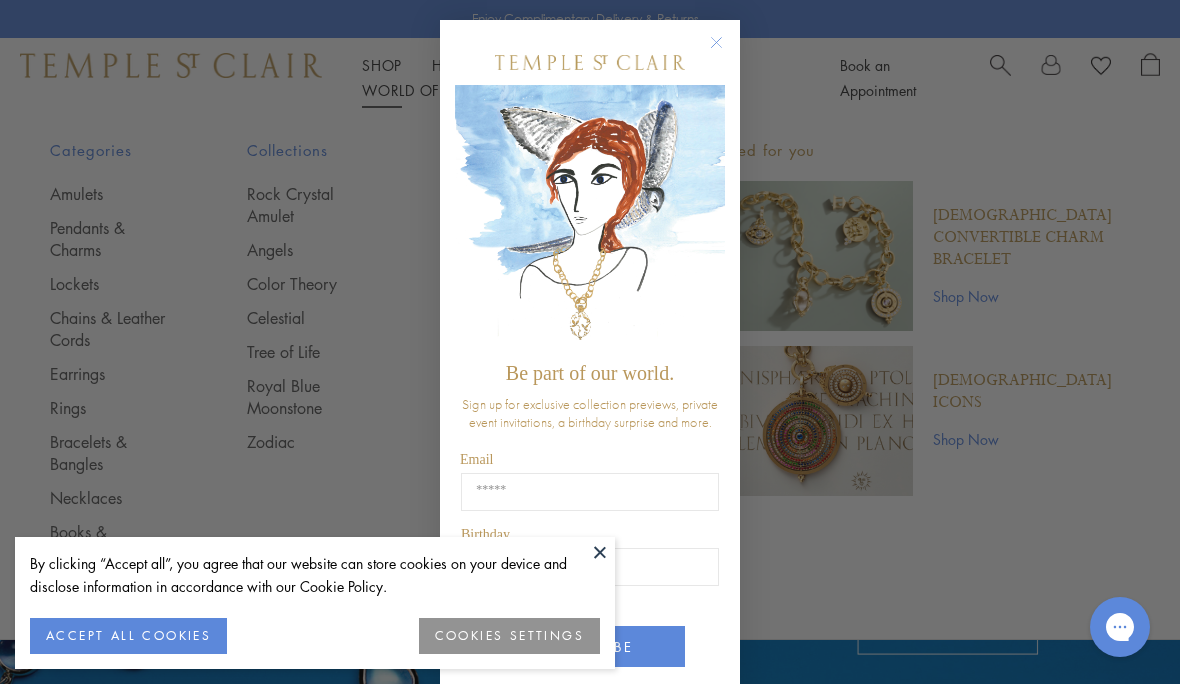 click 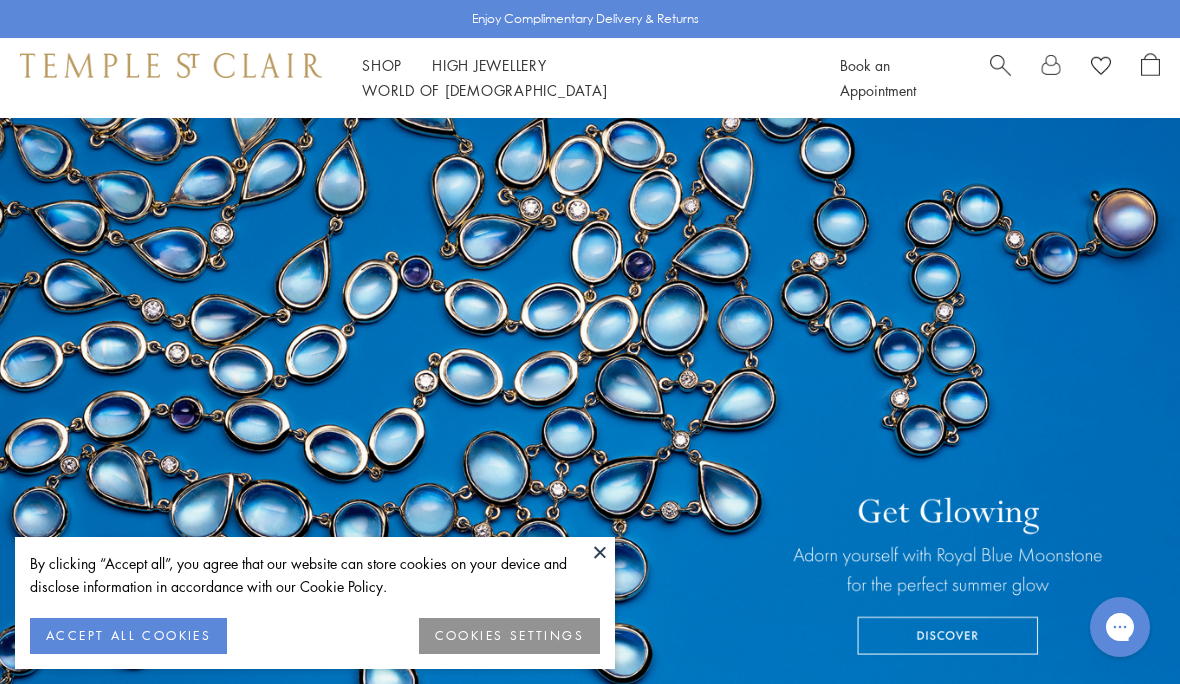 click on "Shop Shop" at bounding box center (382, 65) 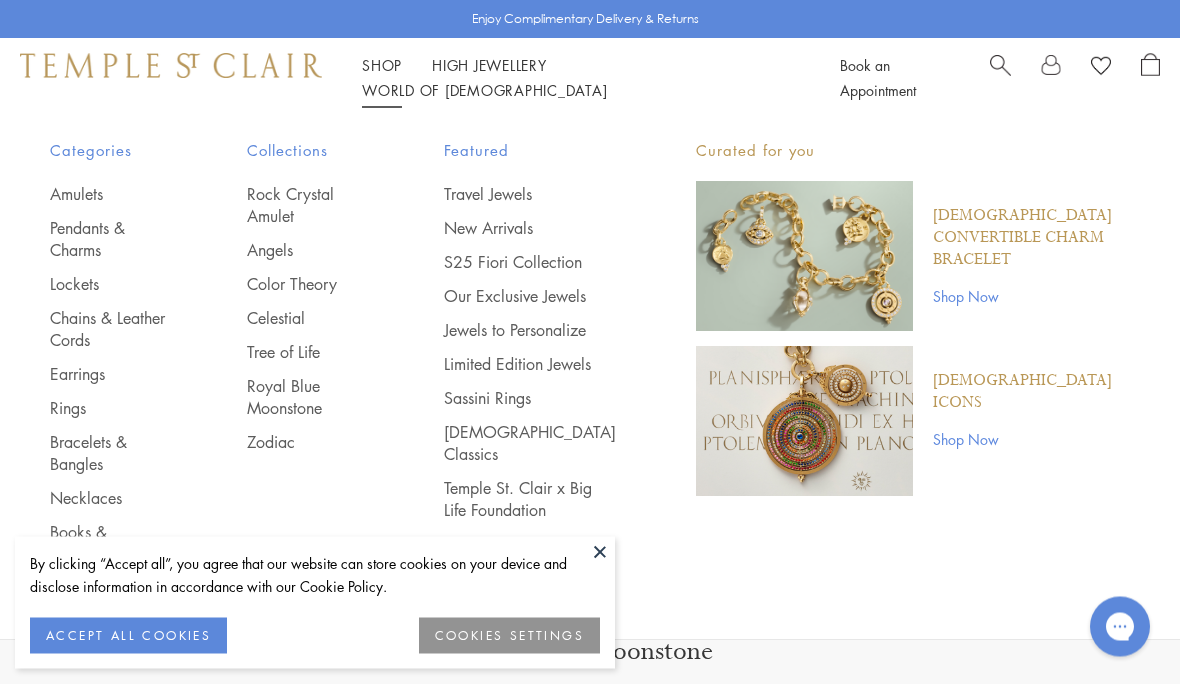 scroll, scrollTop: 174, scrollLeft: 0, axis: vertical 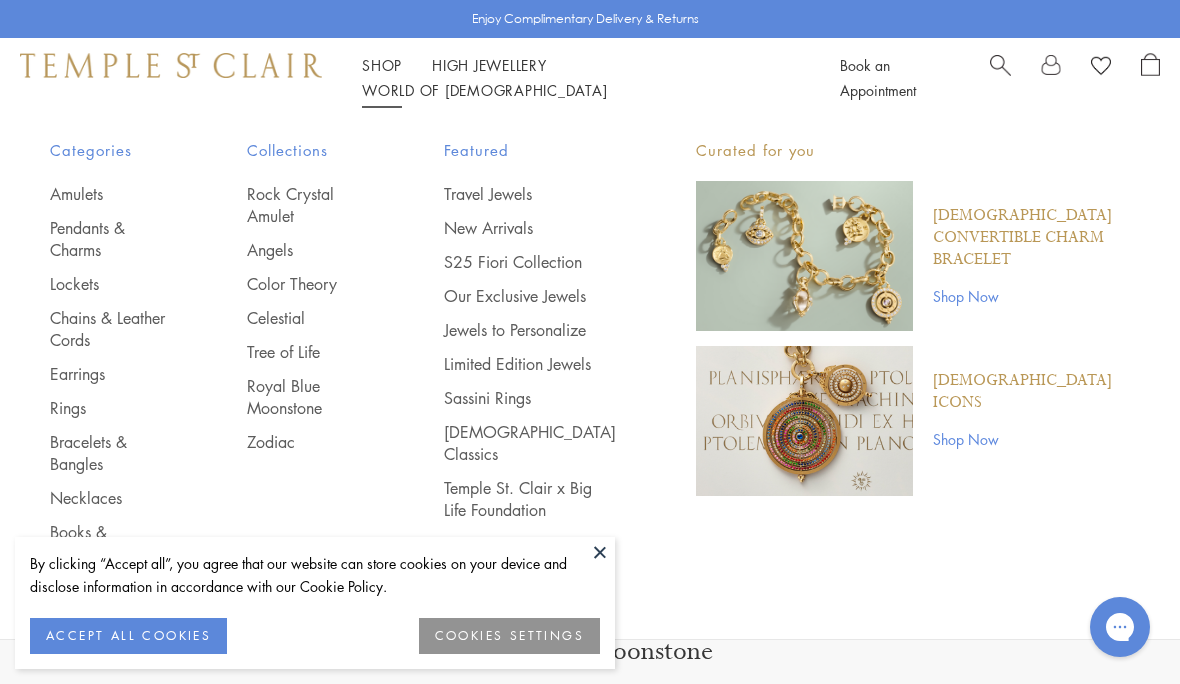 click on "Earrings" at bounding box center (108, 374) 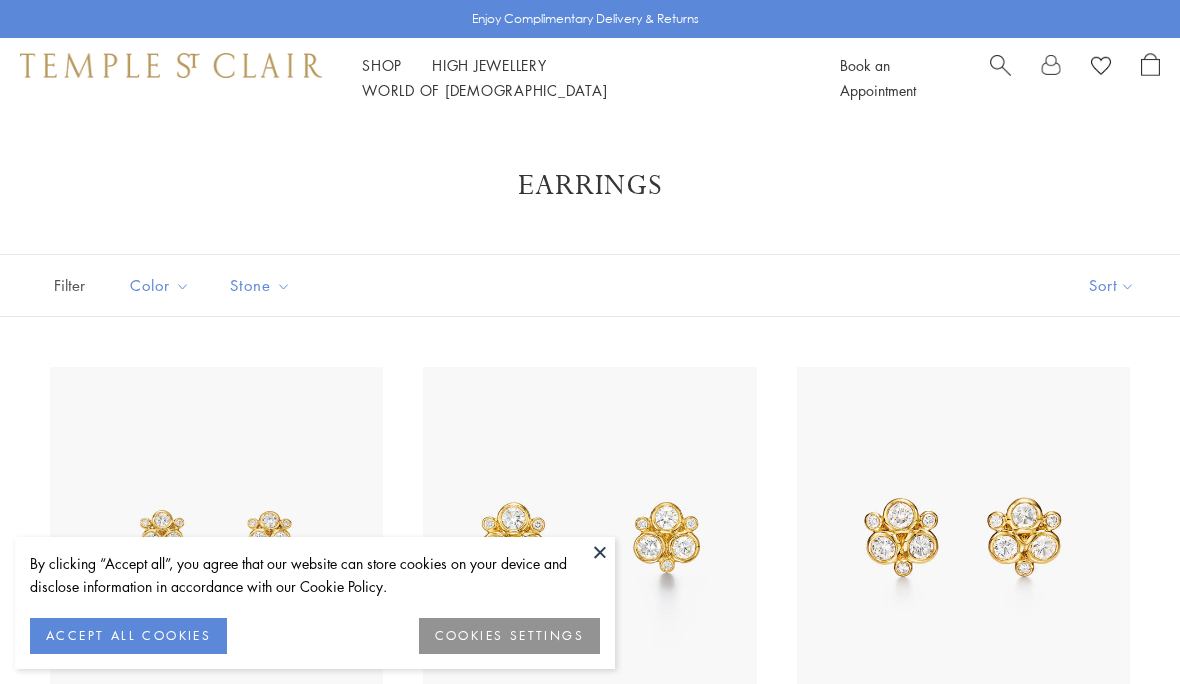 scroll, scrollTop: 0, scrollLeft: 0, axis: both 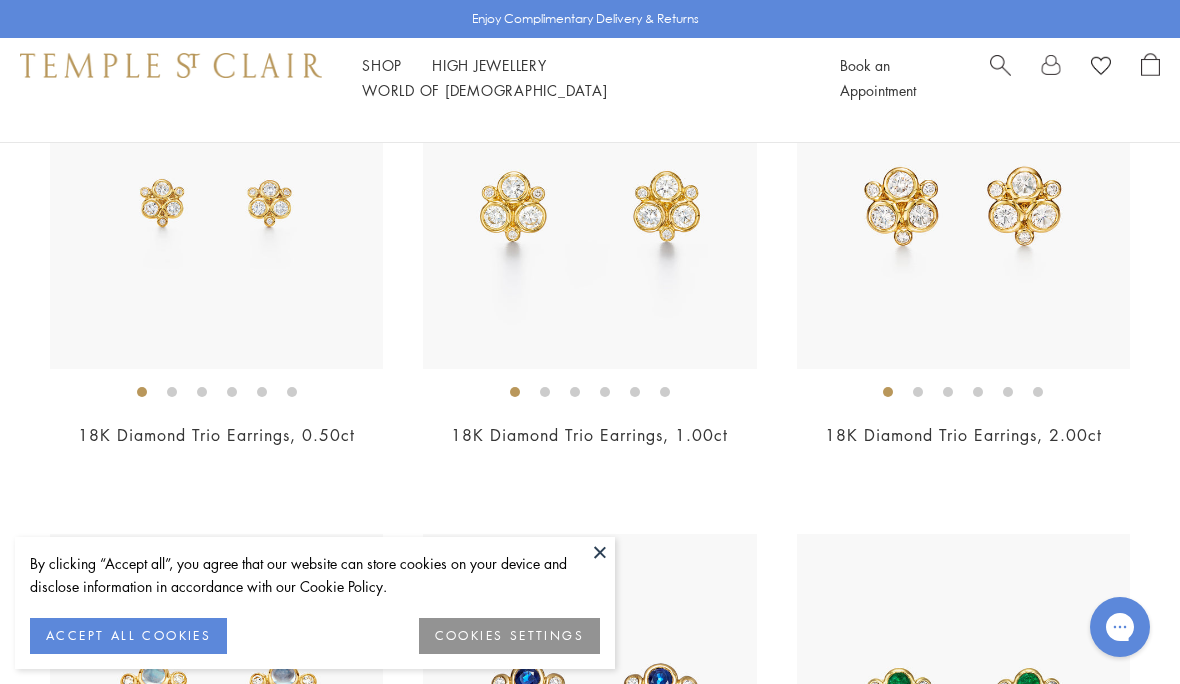 click at bounding box center (963, 202) 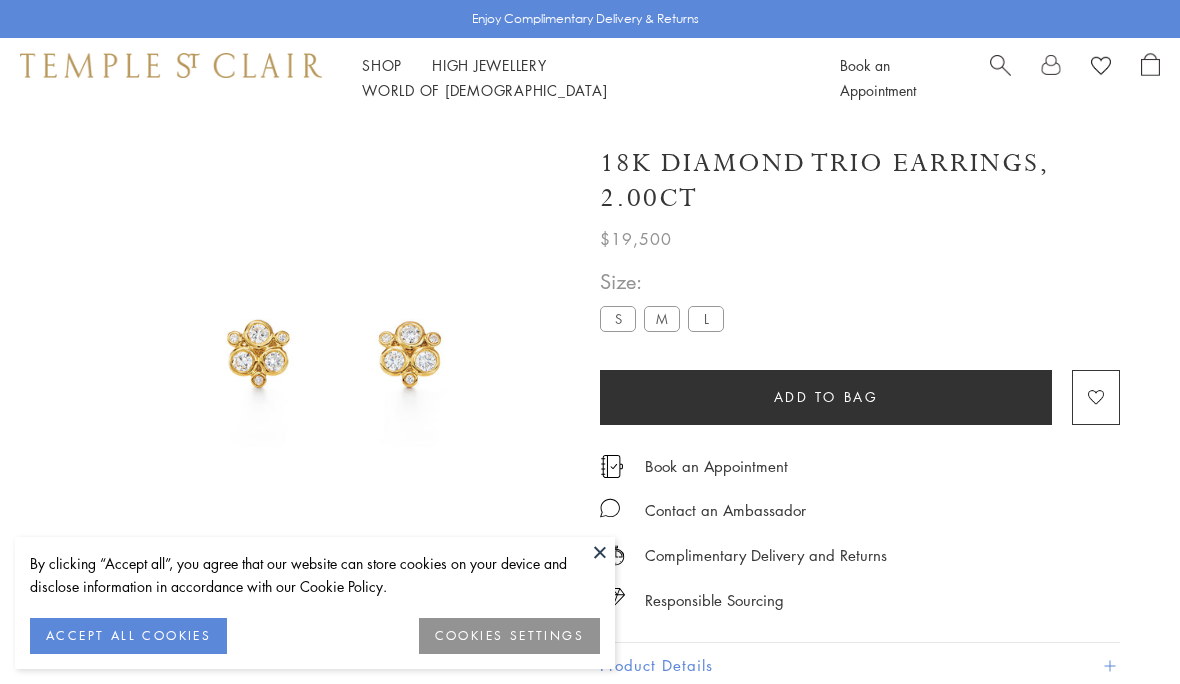 scroll, scrollTop: 227, scrollLeft: 0, axis: vertical 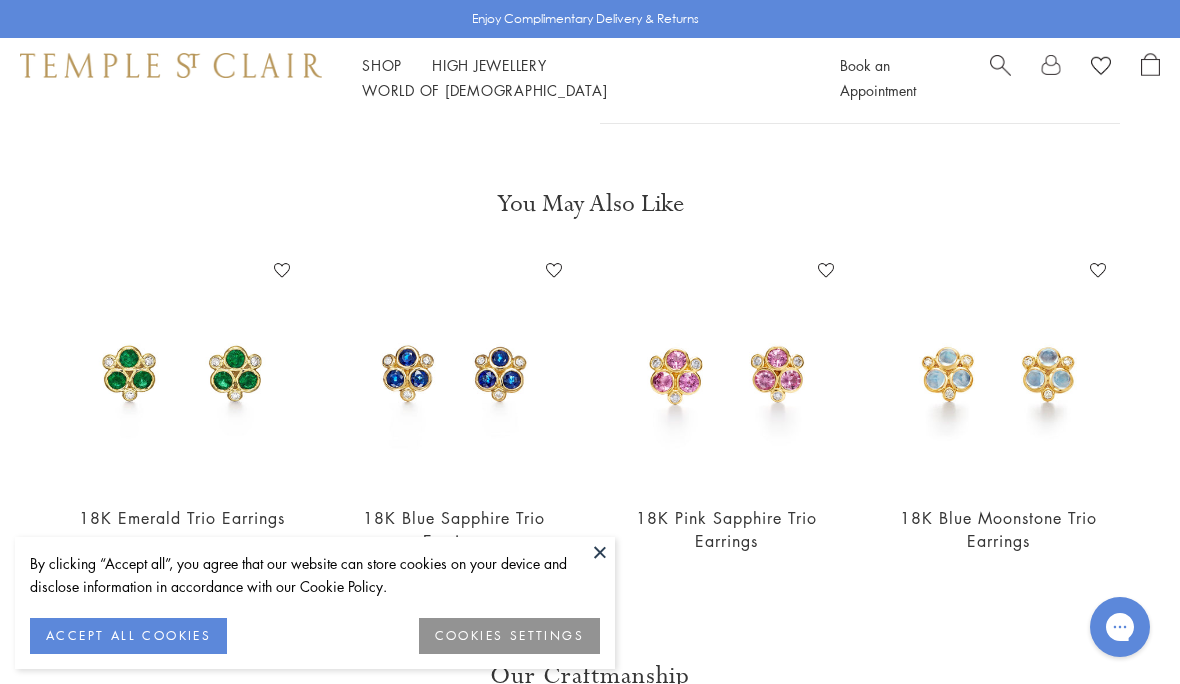 click at bounding box center [454, 371] 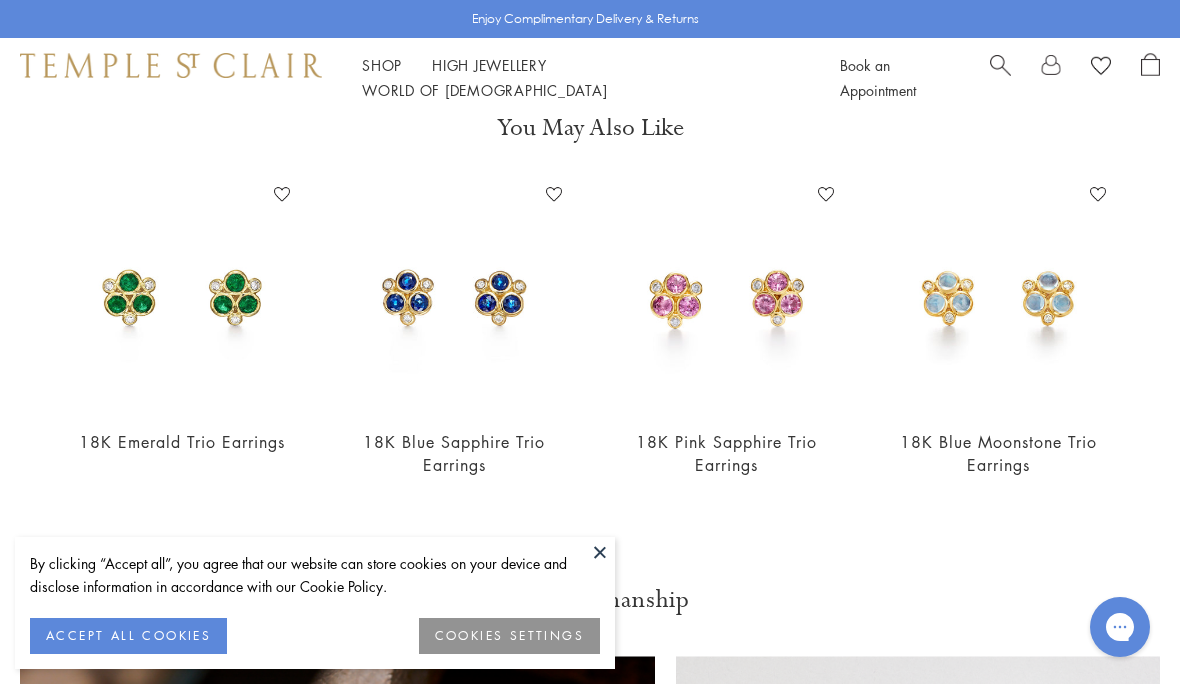 click at bounding box center [600, 552] 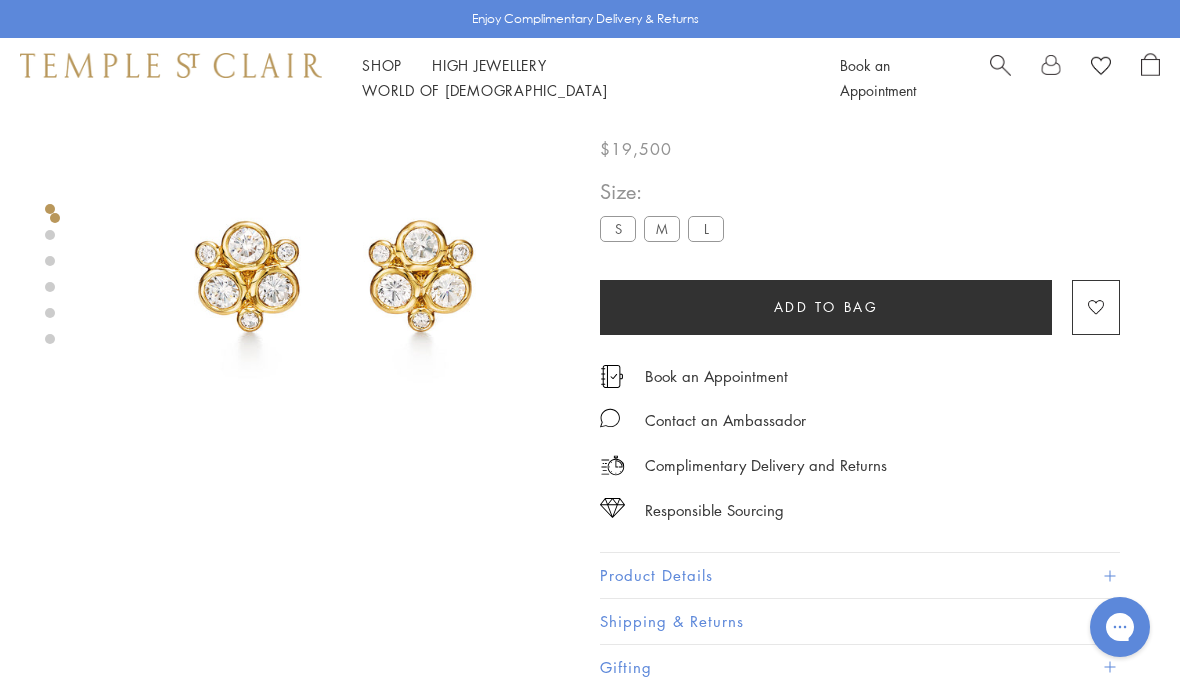 scroll, scrollTop: 0, scrollLeft: 0, axis: both 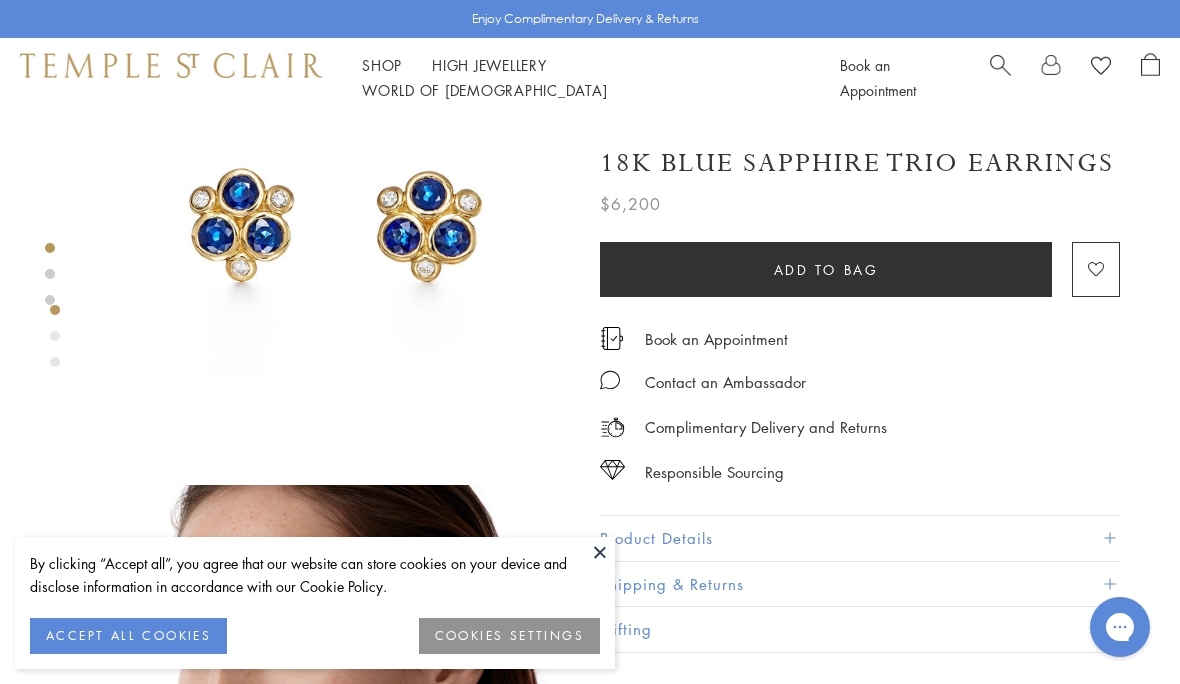 click at bounding box center [1109, 538] 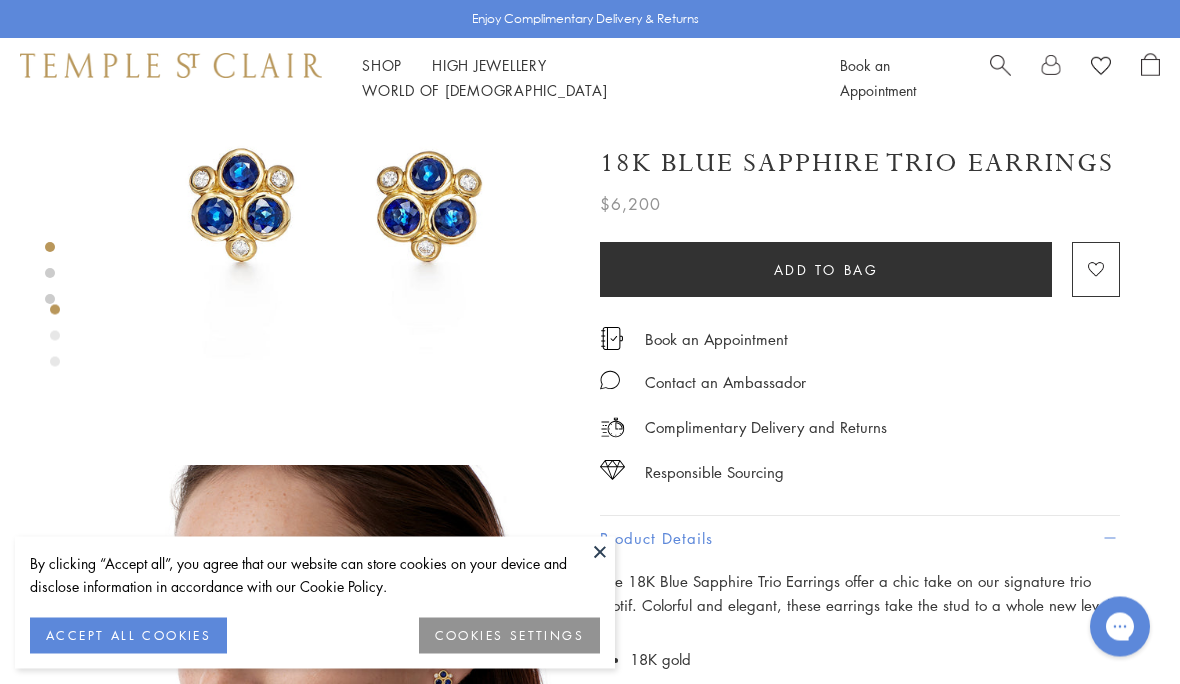 scroll, scrollTop: 0, scrollLeft: 0, axis: both 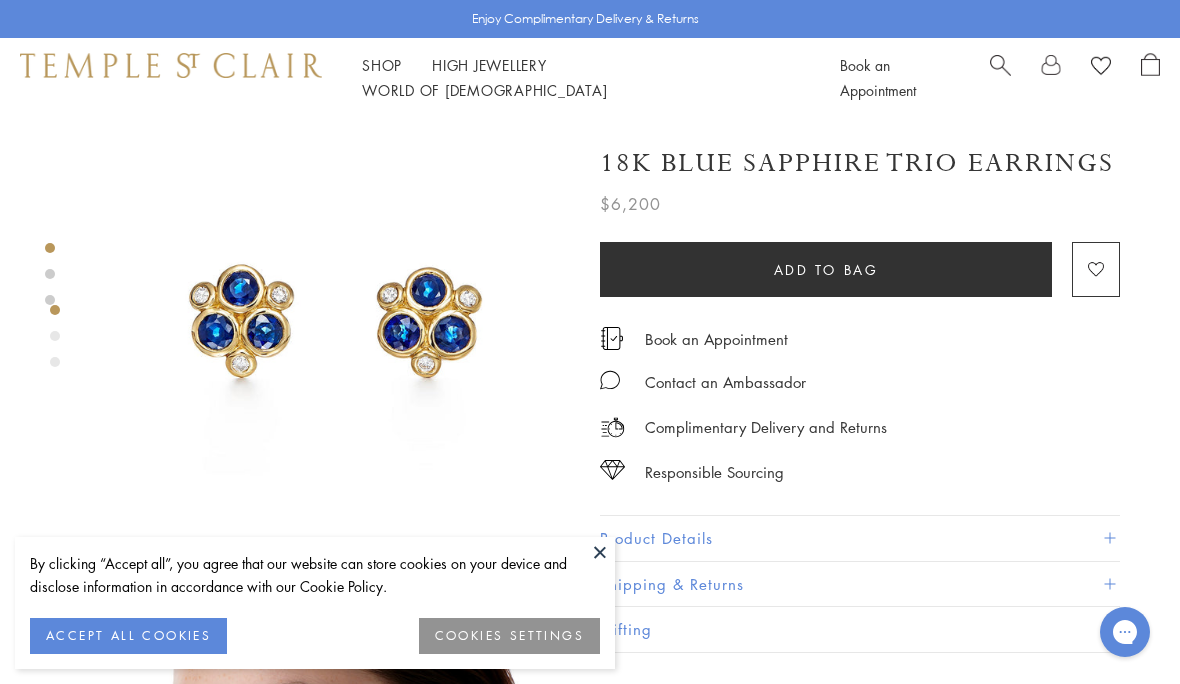 click on "COOKIES SETTINGS" at bounding box center (509, 636) 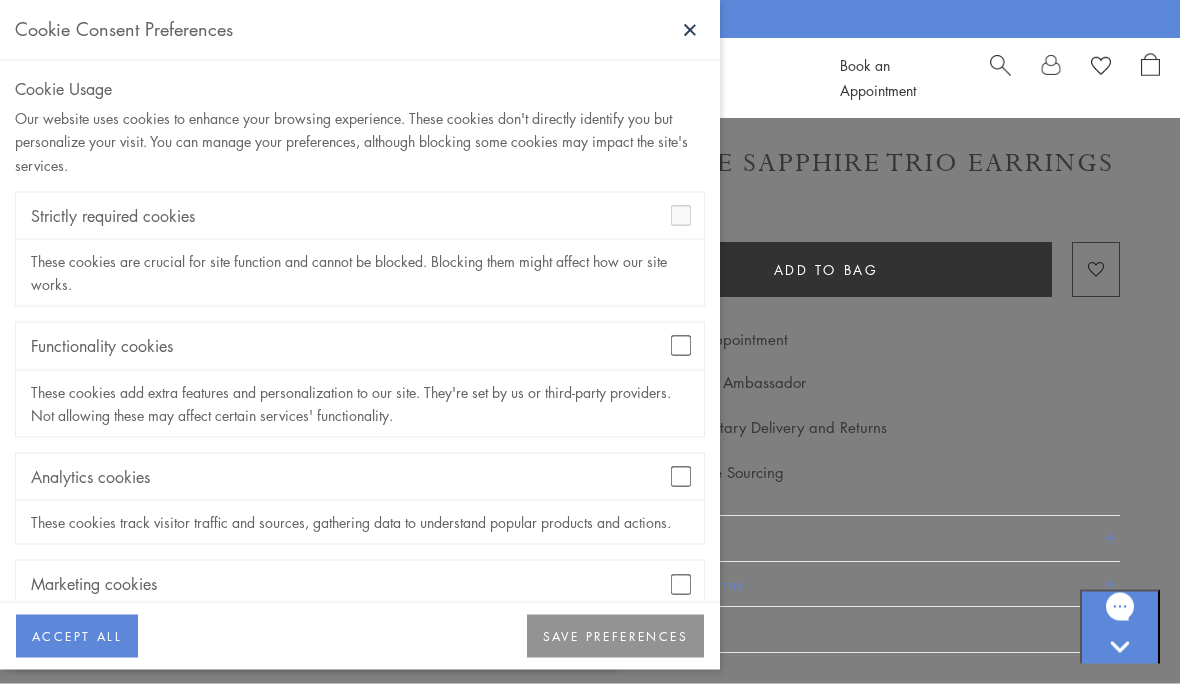 scroll, scrollTop: 668, scrollLeft: 0, axis: vertical 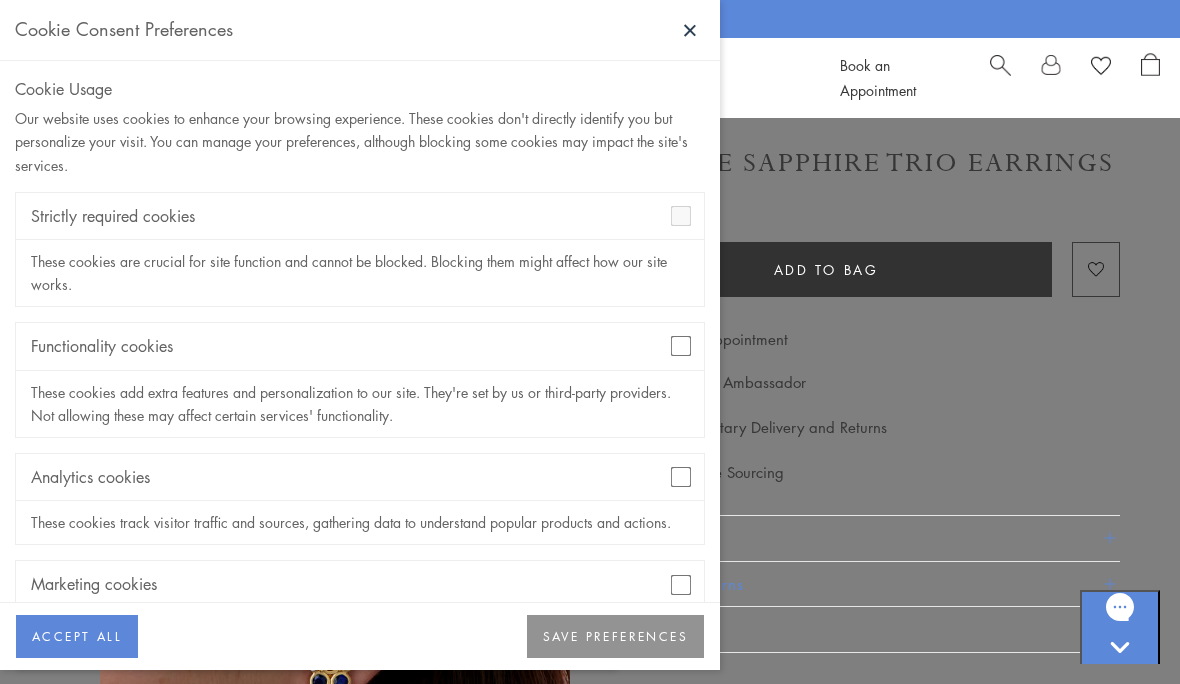 click on "SAVE PREFERENCES" at bounding box center [615, 637] 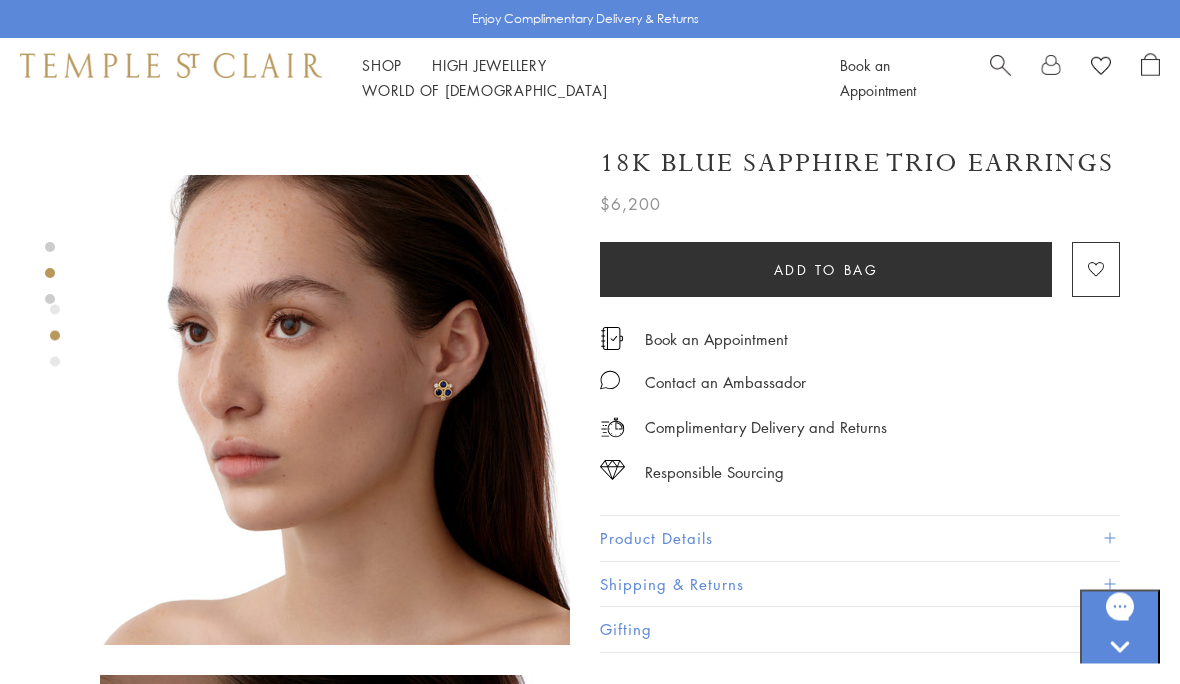 scroll, scrollTop: 443, scrollLeft: 0, axis: vertical 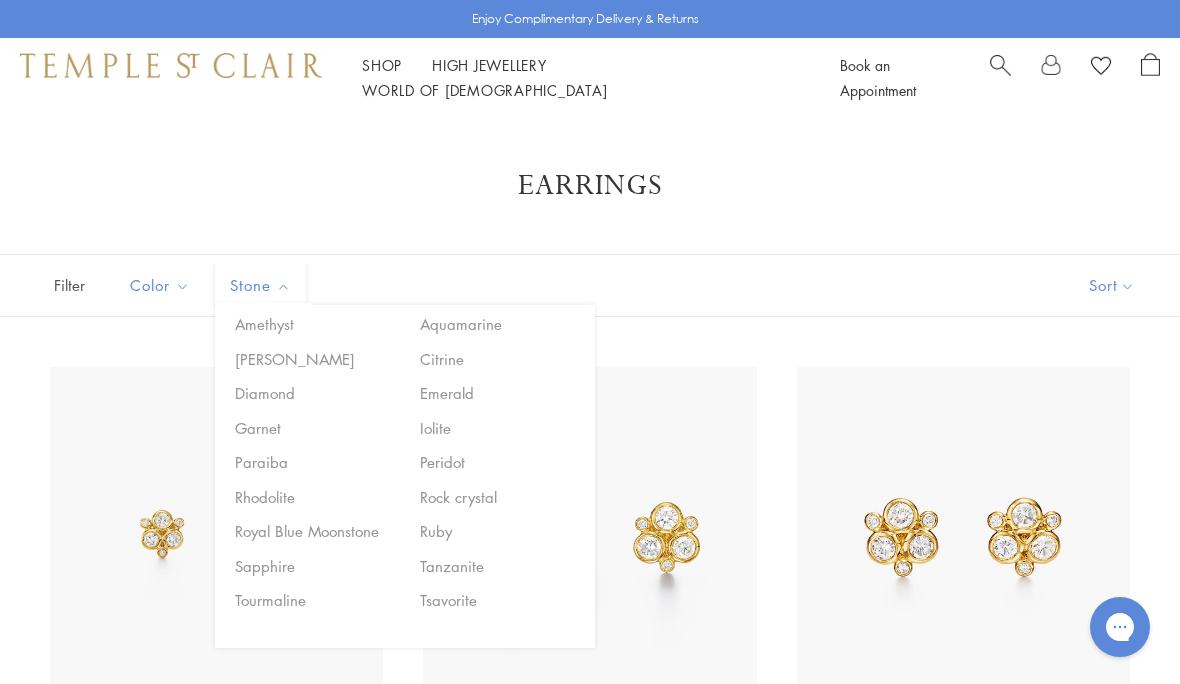 click on "Sapphire" at bounding box center [315, 566] 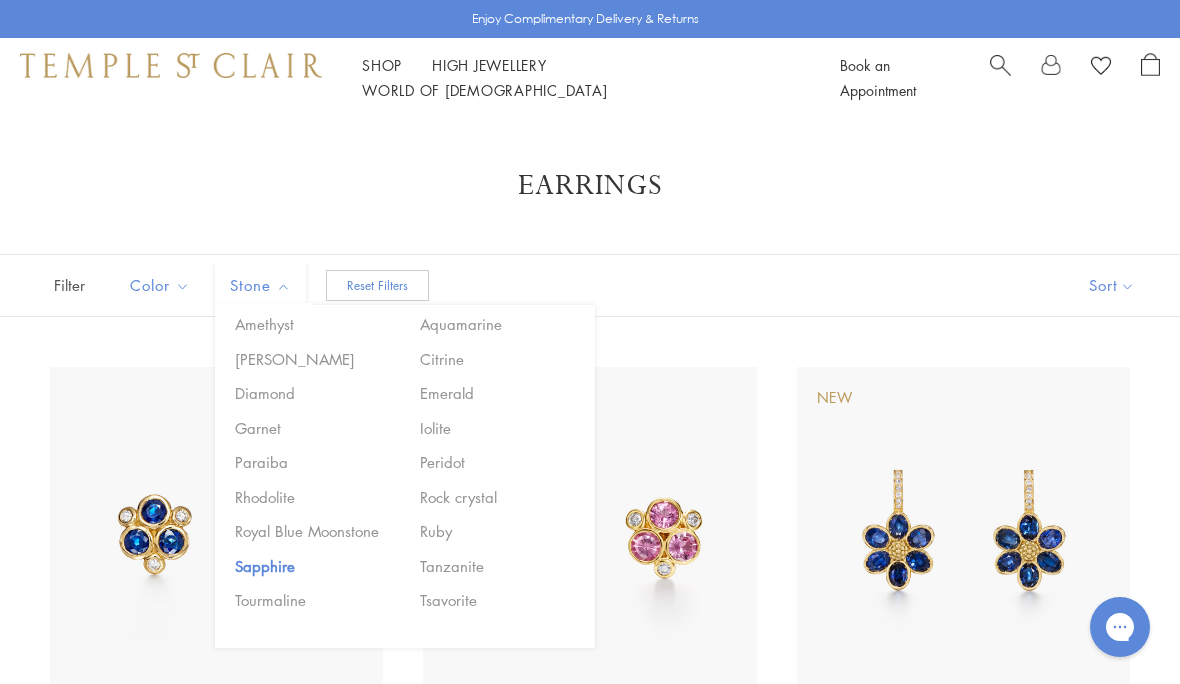 click on "Earrings
Filters
Color
Blue
Gold
Green
Multicolored
Orange
Pink
Purple
Red
Yellow" at bounding box center (590, 1797) 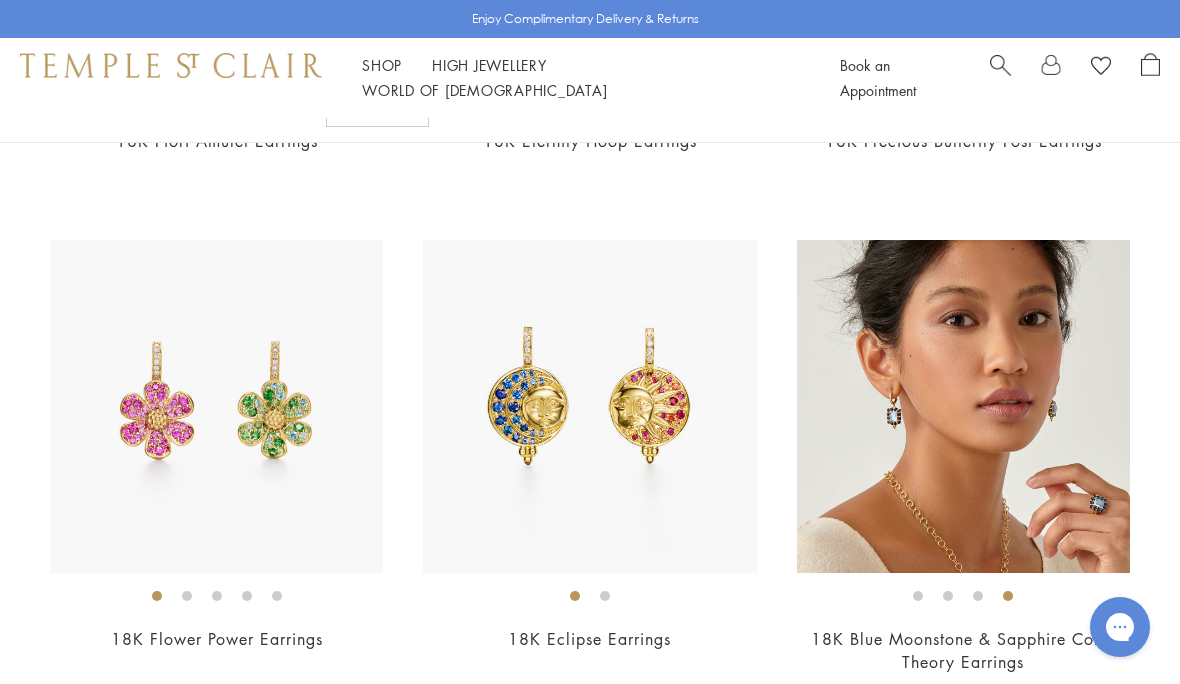 scroll, scrollTop: 2161, scrollLeft: 0, axis: vertical 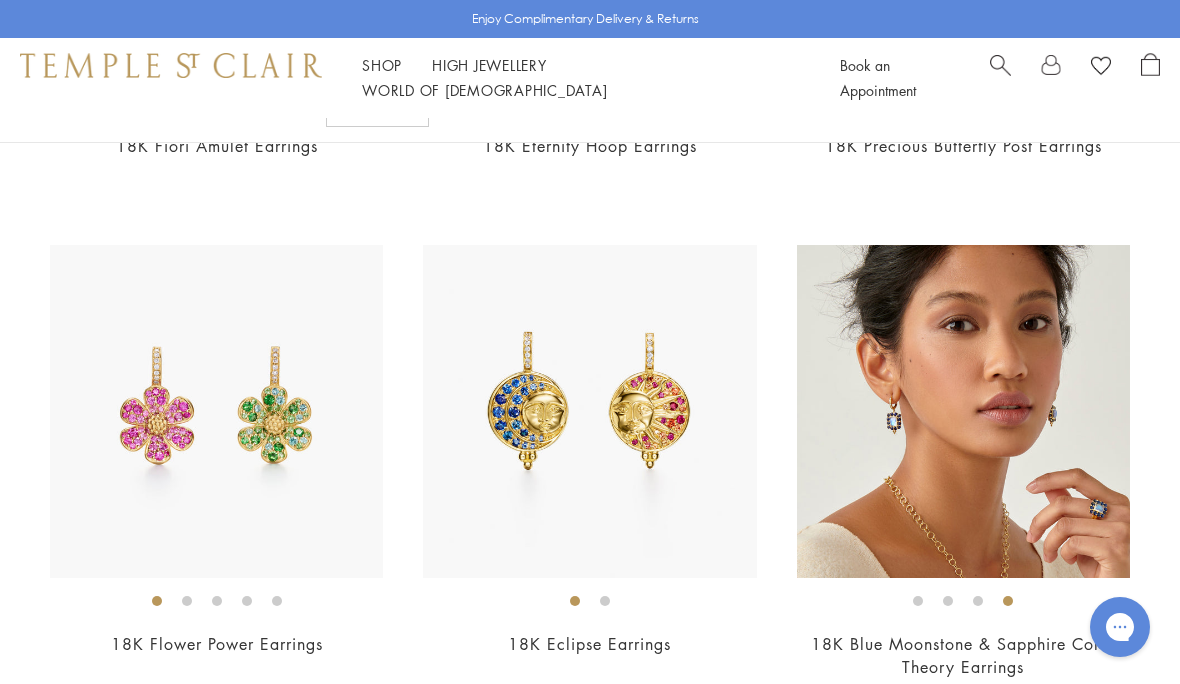 click at bounding box center (963, 411) 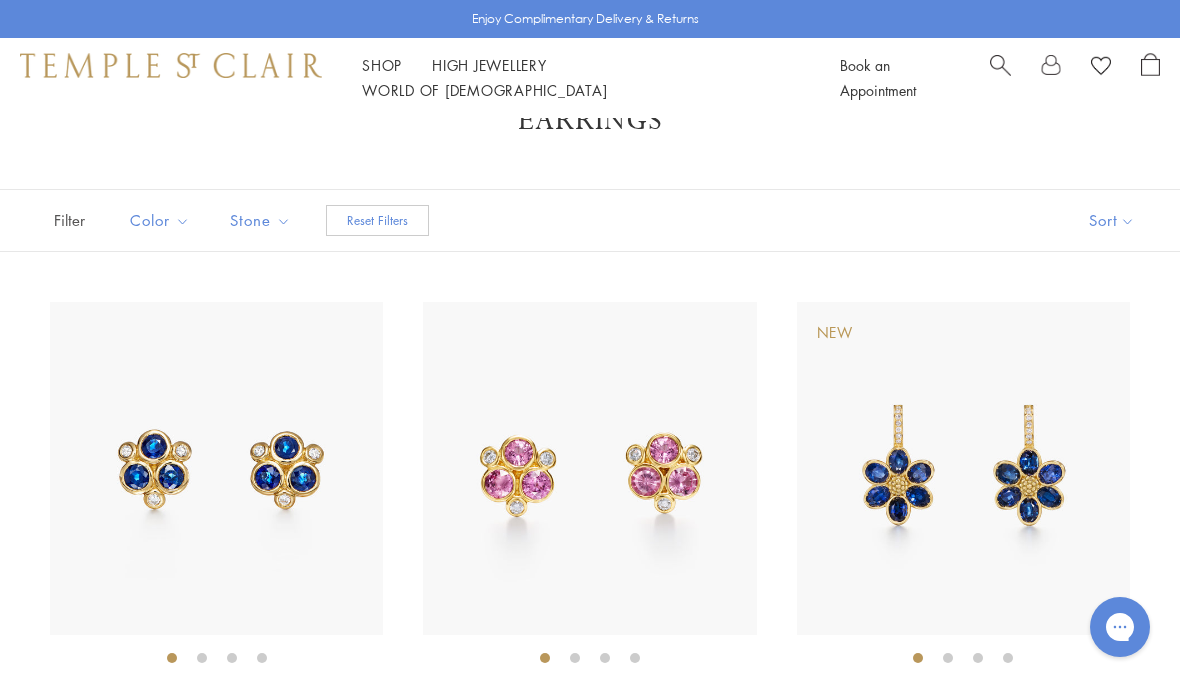 scroll, scrollTop: 60, scrollLeft: 0, axis: vertical 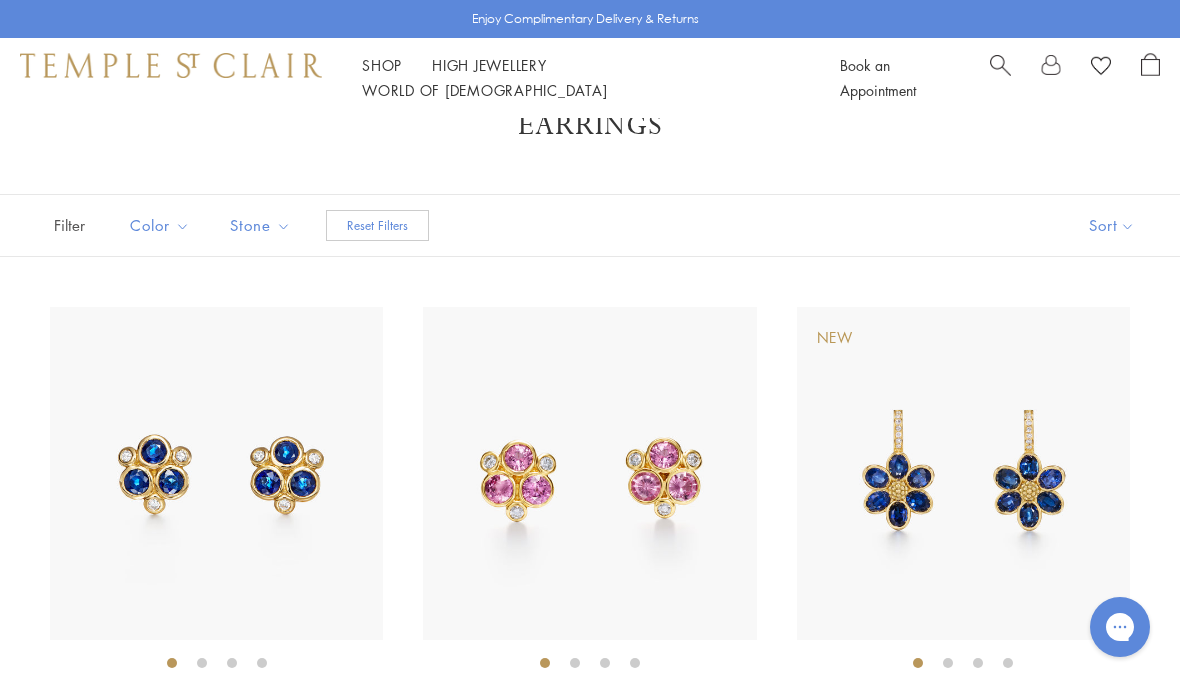 click at bounding box center [963, 473] 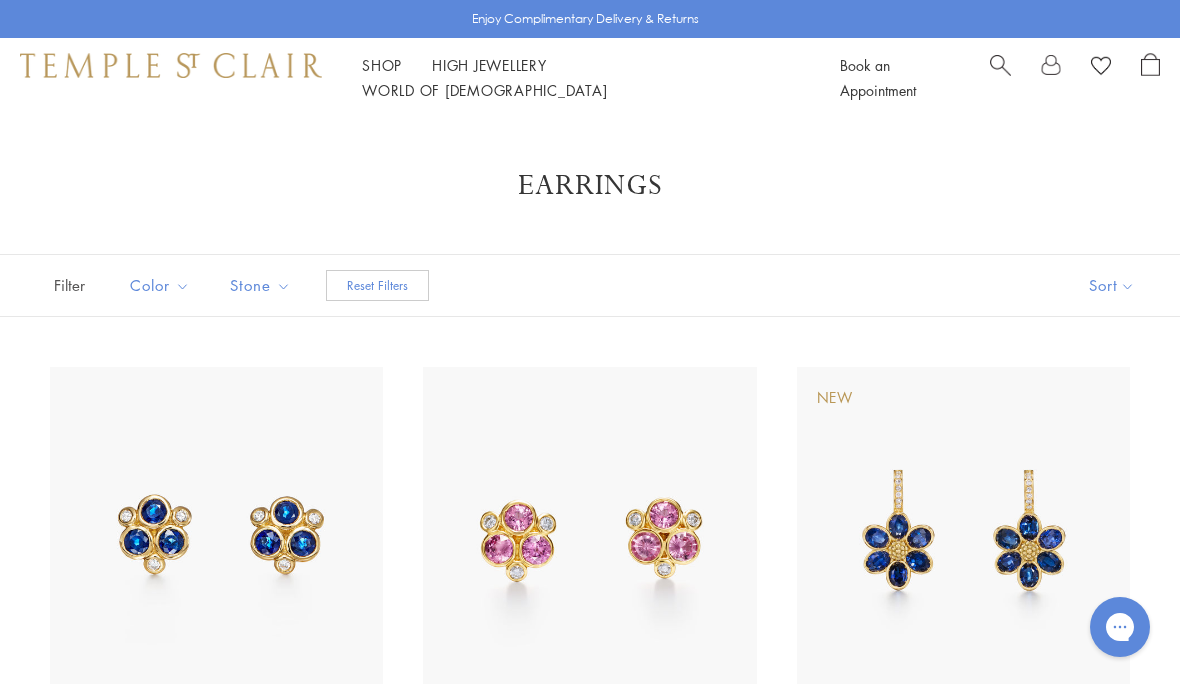 scroll, scrollTop: 3, scrollLeft: 0, axis: vertical 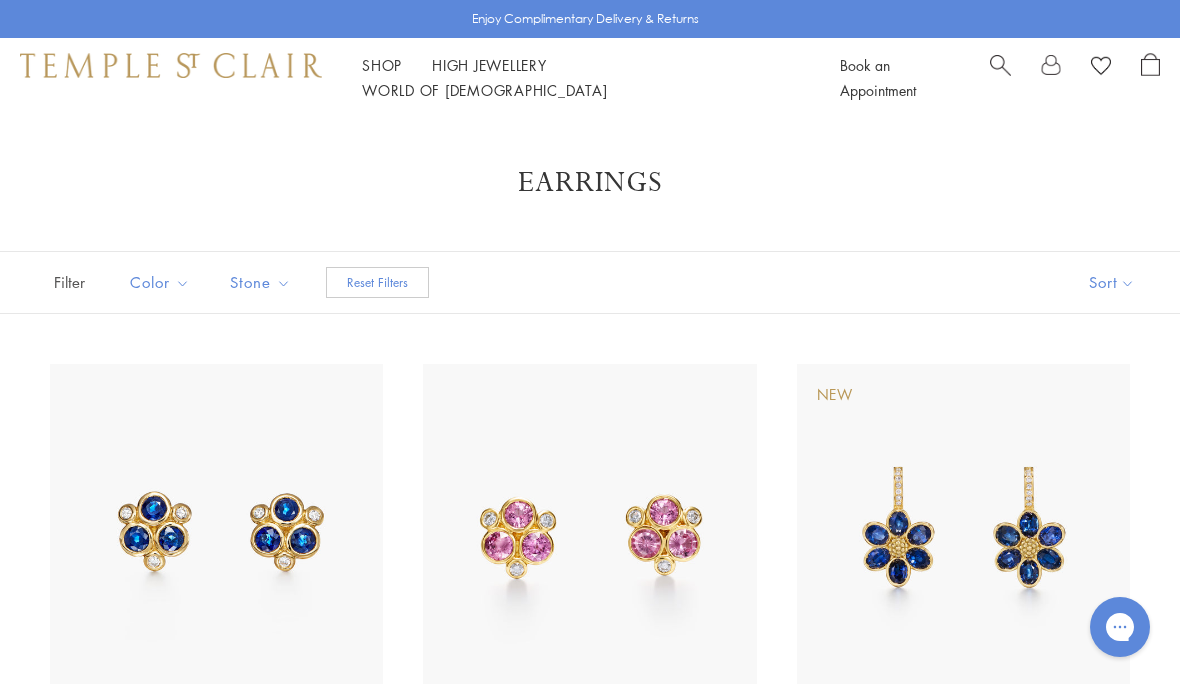 click at bounding box center [216, 530] 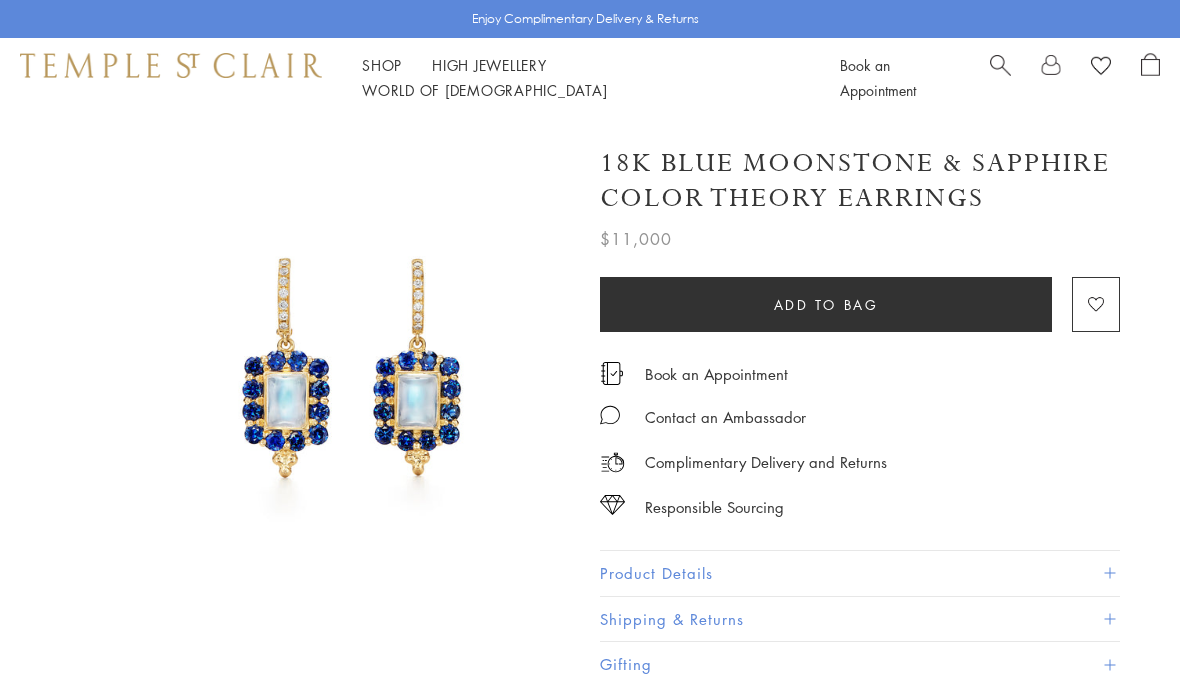 scroll, scrollTop: 0, scrollLeft: 0, axis: both 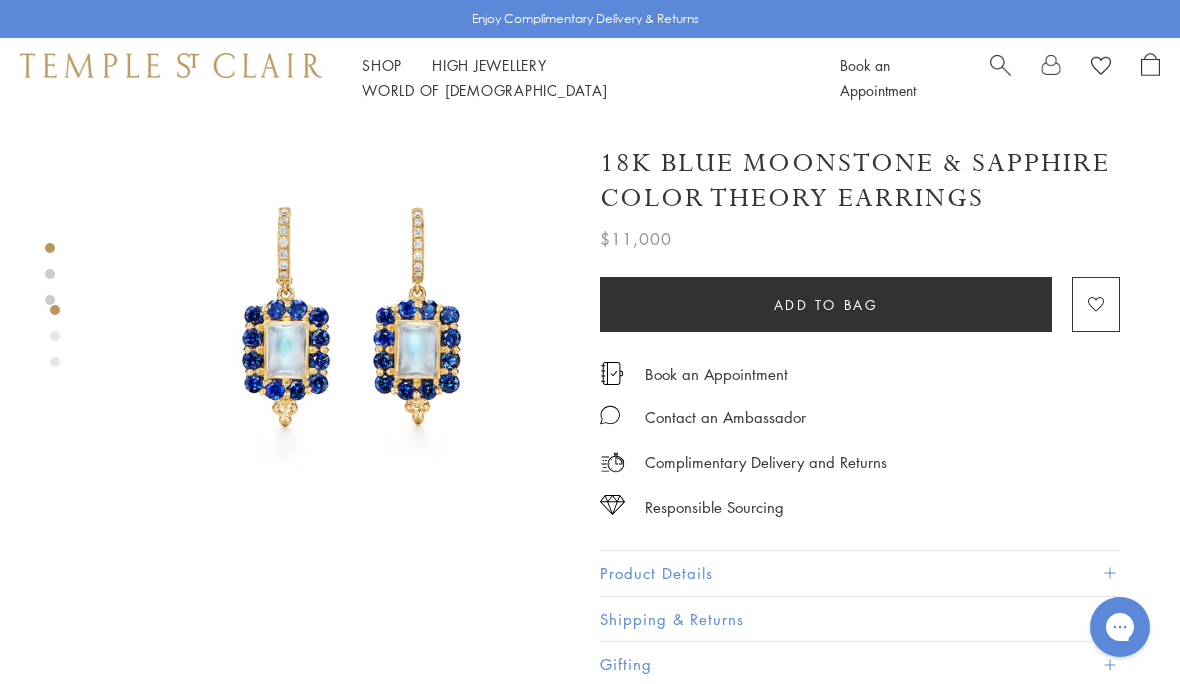 click on "Product Details" at bounding box center (860, 573) 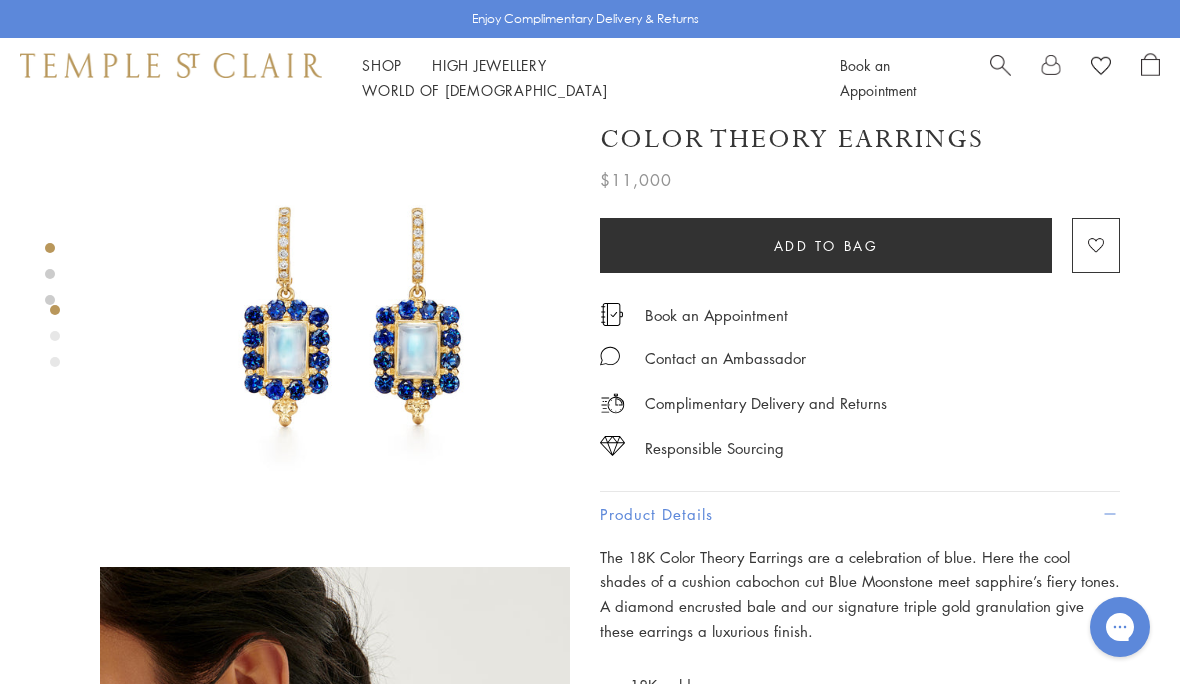 scroll, scrollTop: 35, scrollLeft: 0, axis: vertical 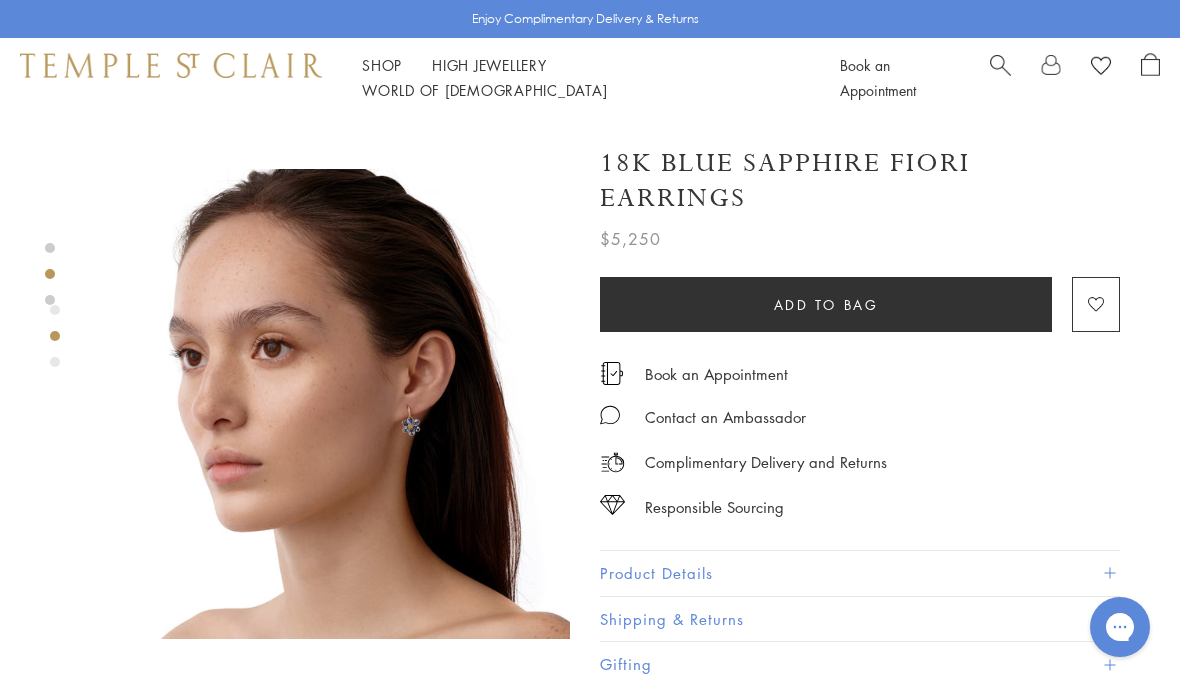 click on "Product Details" at bounding box center (860, 573) 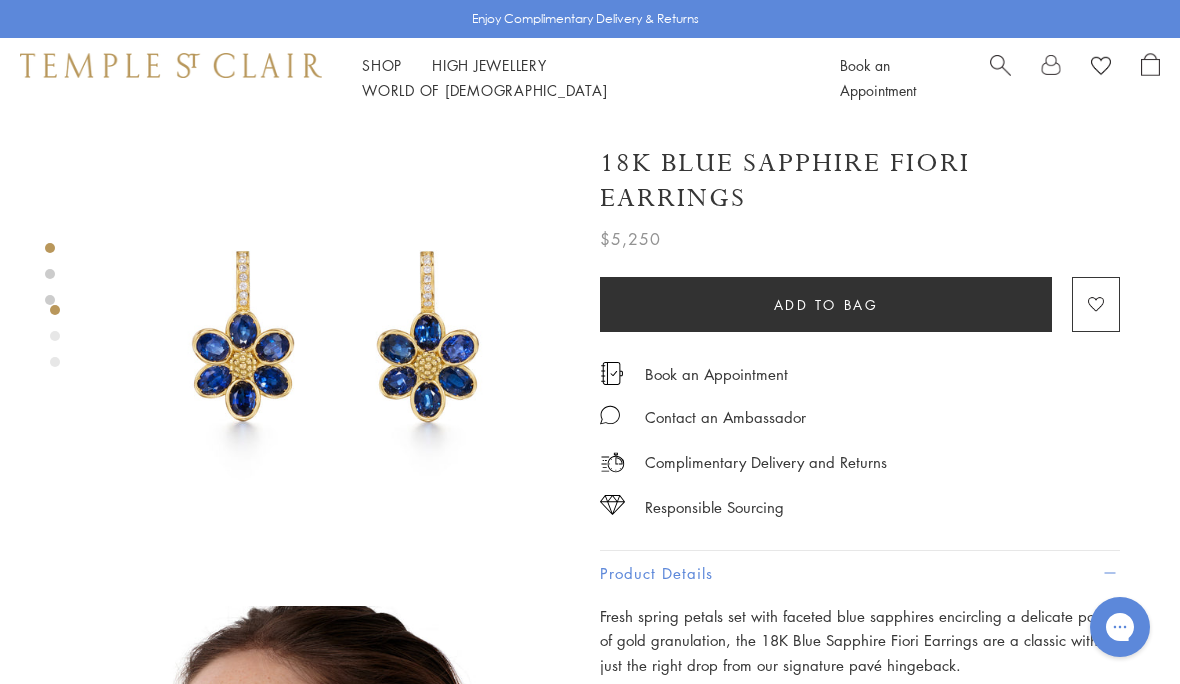 scroll, scrollTop: 0, scrollLeft: 0, axis: both 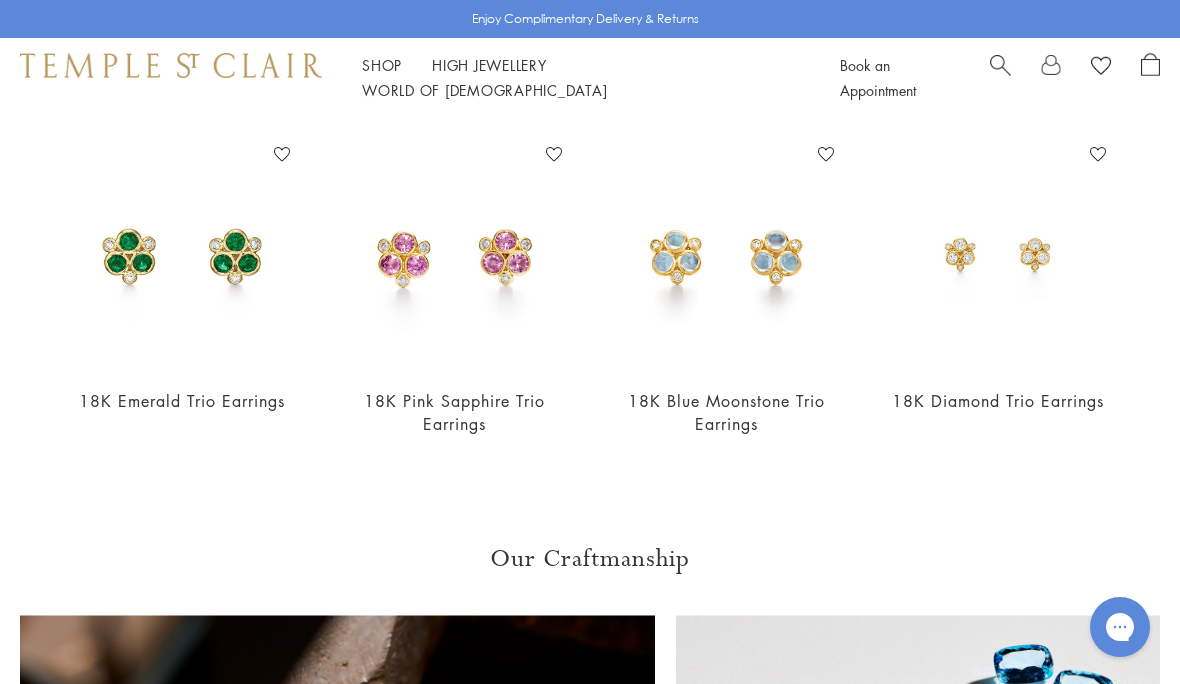 click on "18K Blue Moonstone Trio Earrings" at bounding box center [726, 412] 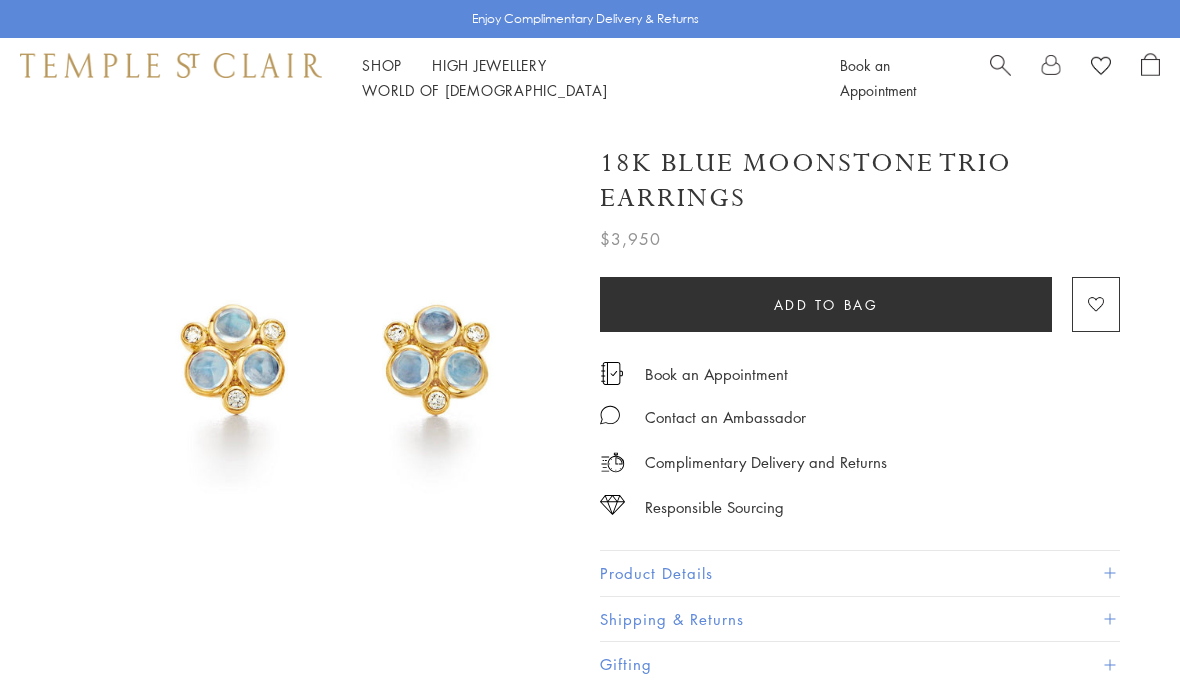 scroll, scrollTop: 0, scrollLeft: 0, axis: both 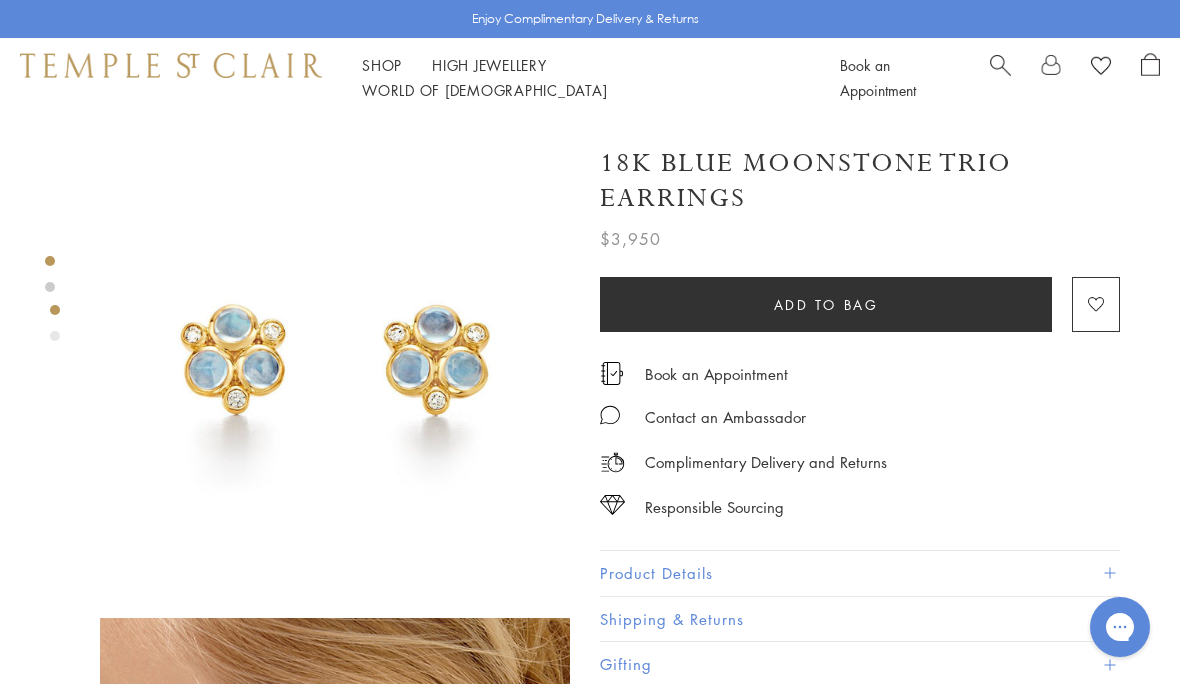 click on "Shop Shop" at bounding box center (382, 65) 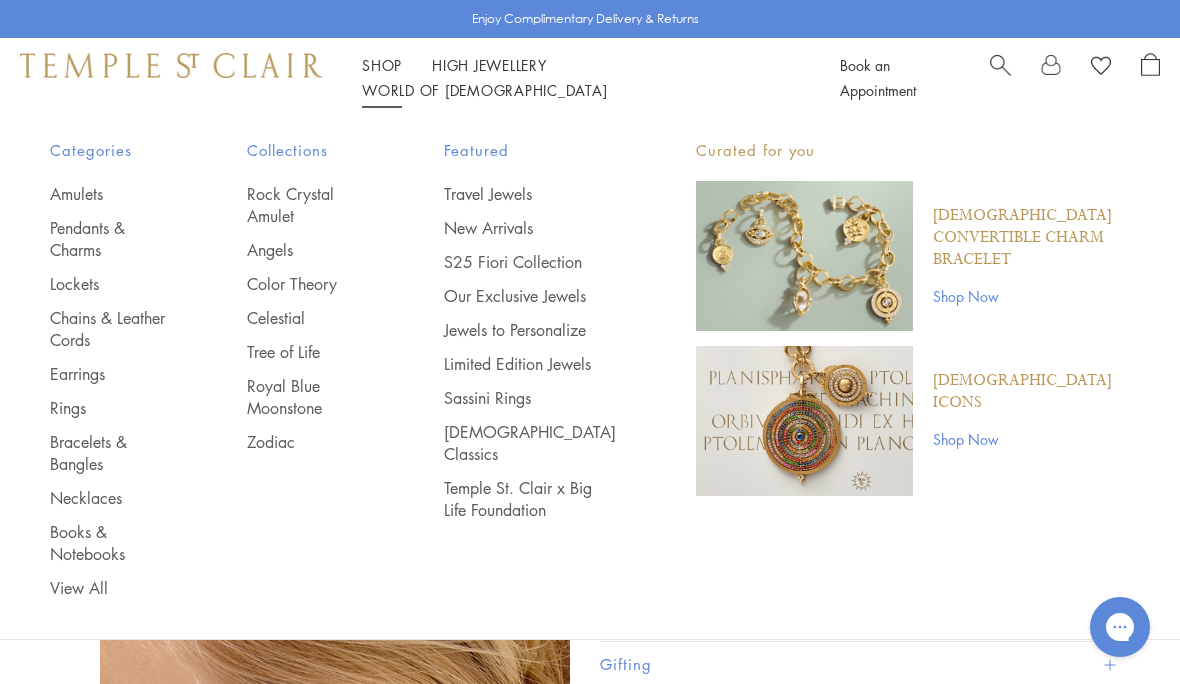 click on "Royal Blue Moonstone" at bounding box center (305, 397) 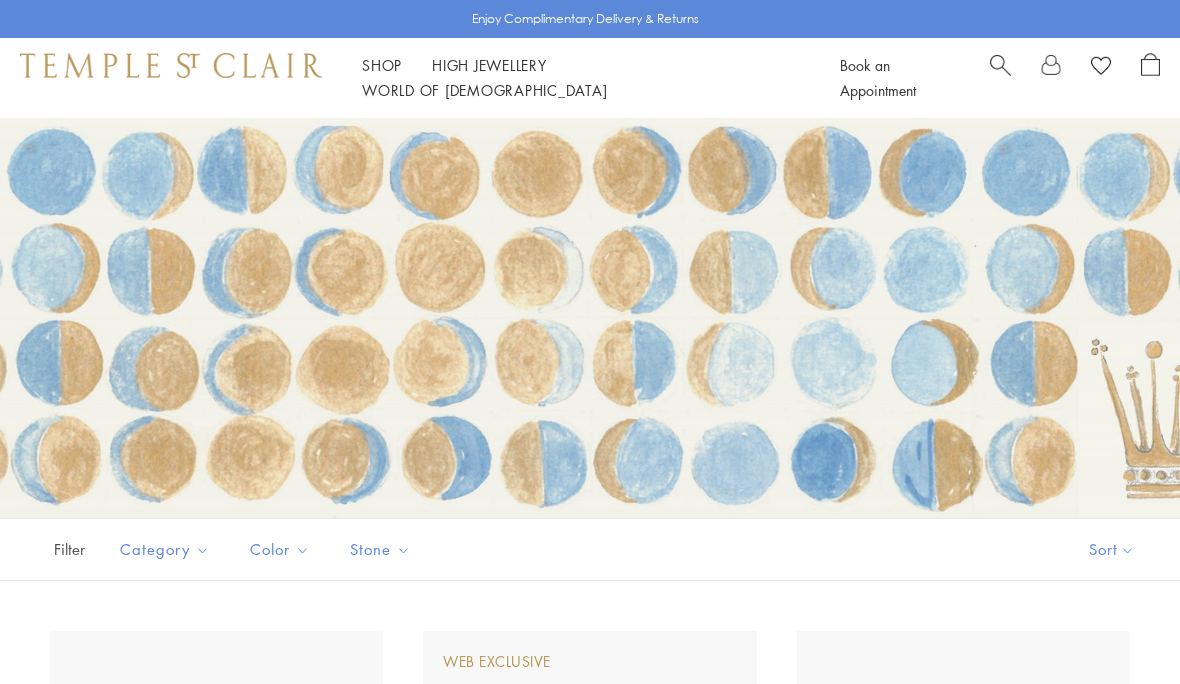 scroll, scrollTop: 0, scrollLeft: 0, axis: both 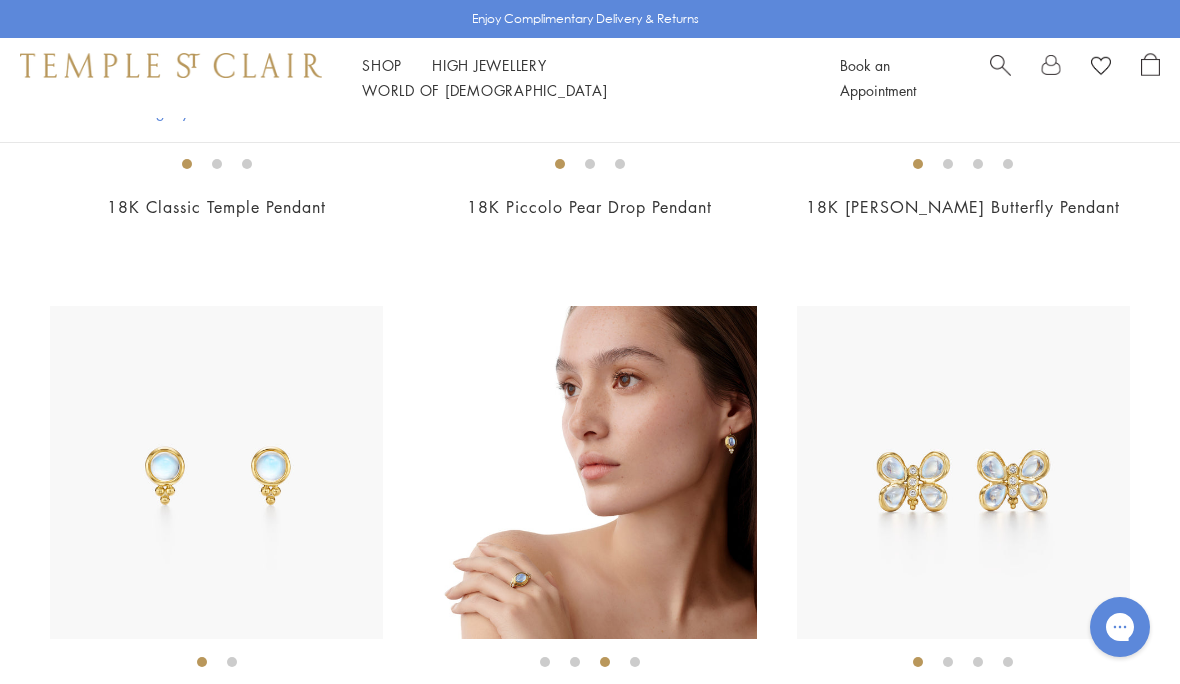 click at bounding box center (593, 472) 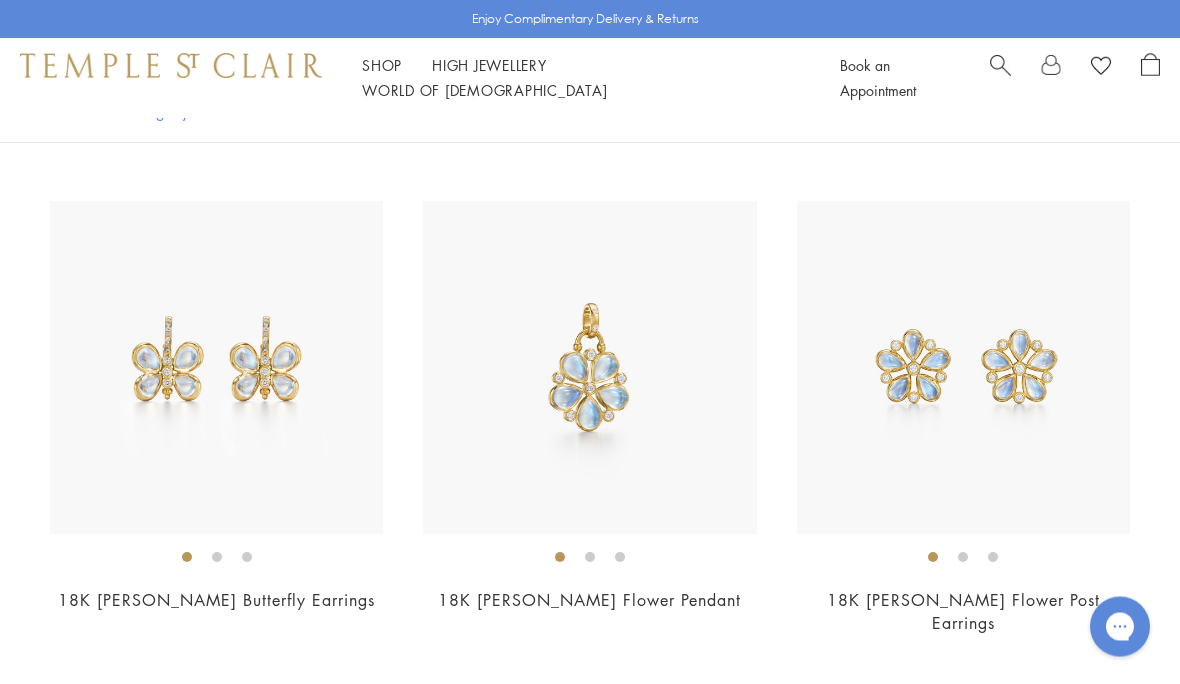 scroll, scrollTop: 2482, scrollLeft: 0, axis: vertical 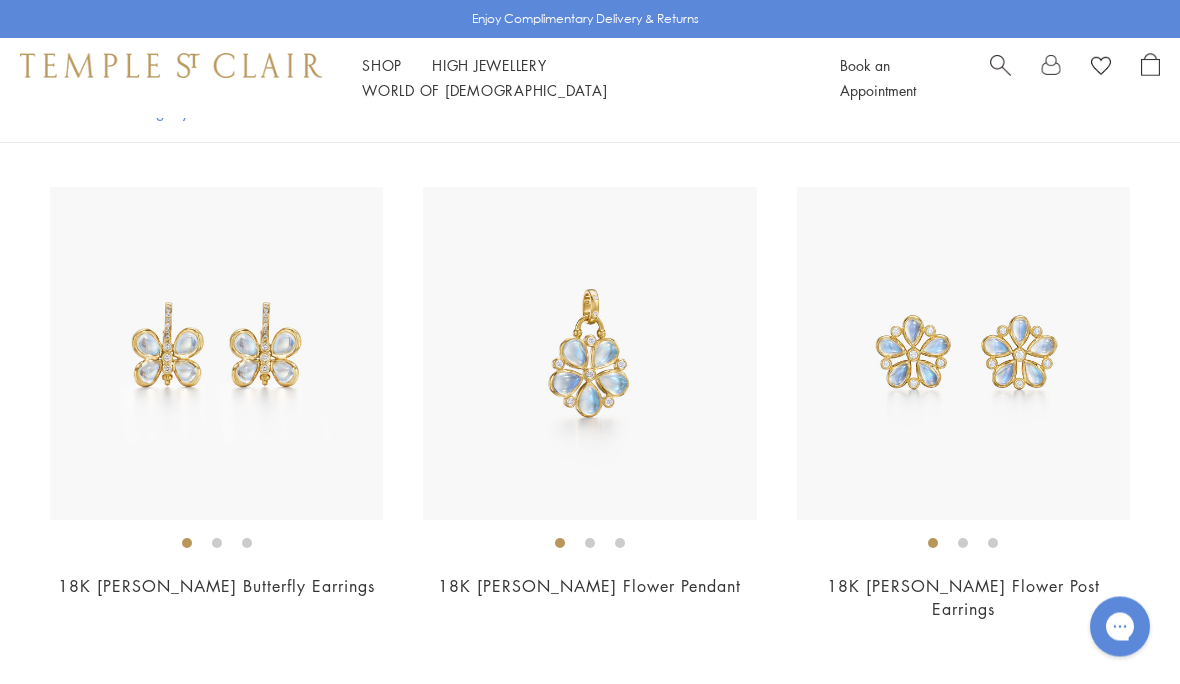 click at bounding box center (963, 354) 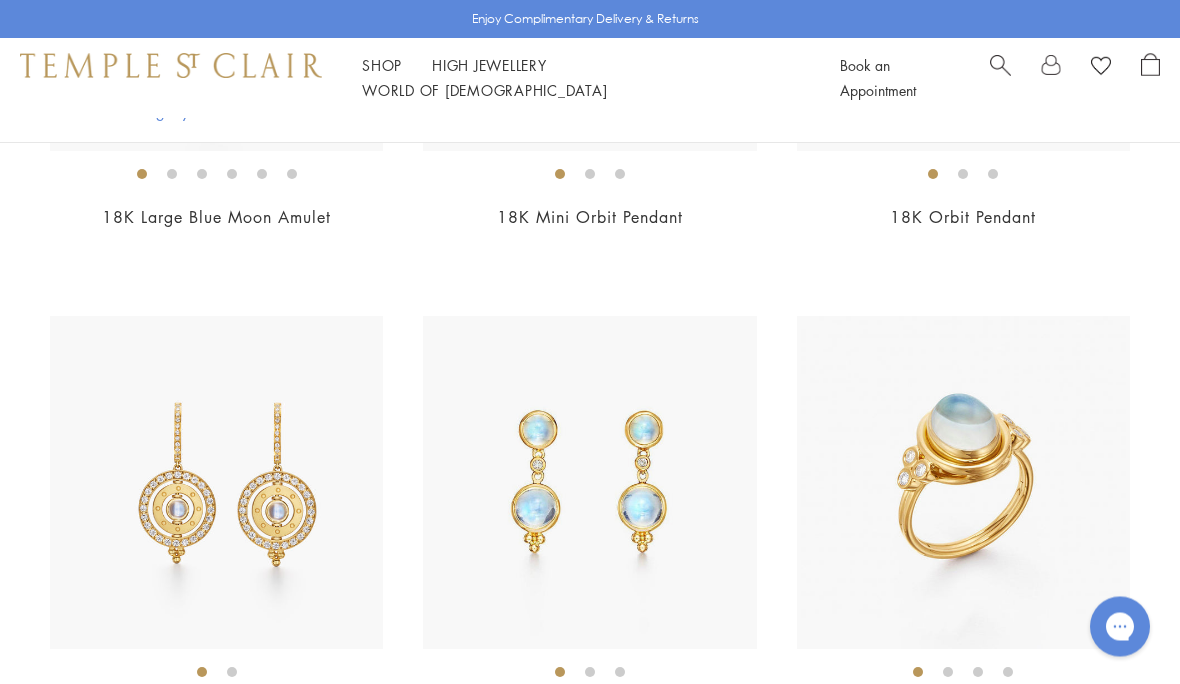 scroll, scrollTop: 3895, scrollLeft: 0, axis: vertical 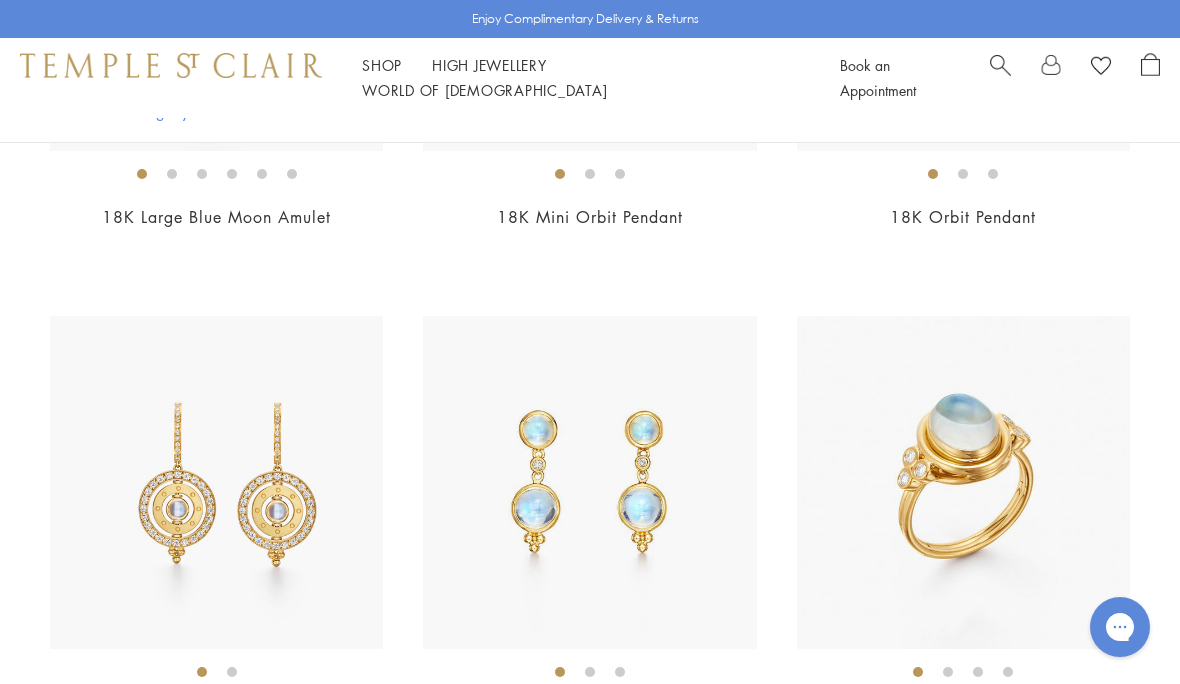 click at bounding box center [589, 482] 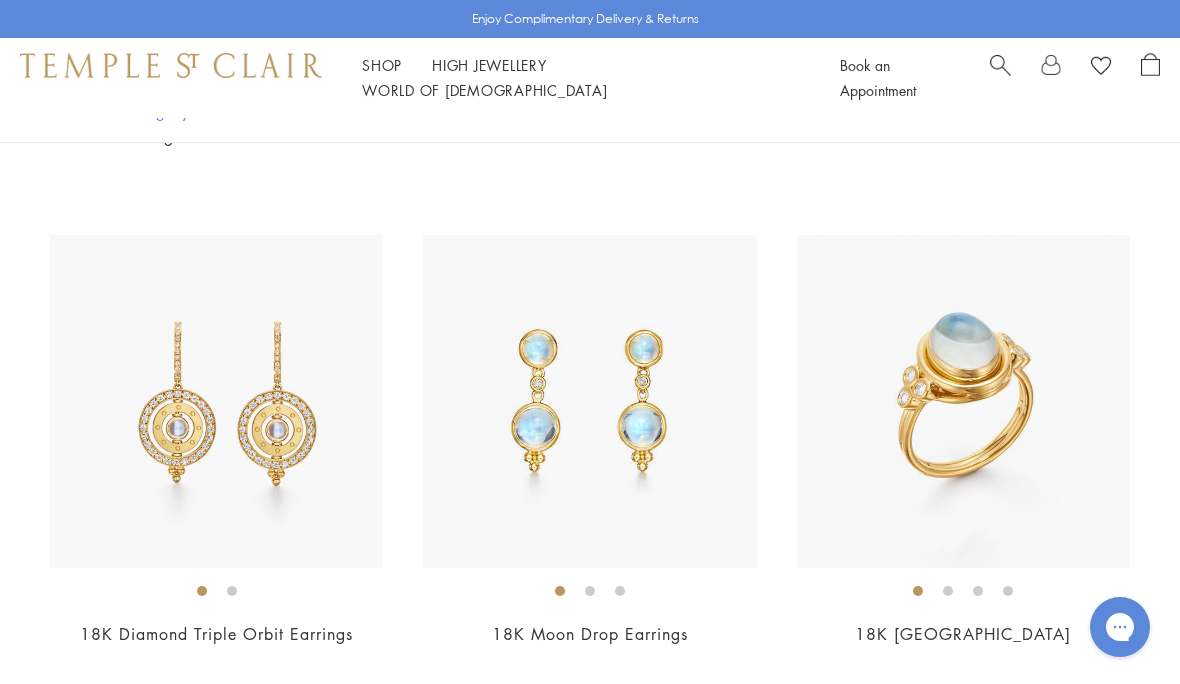 click at bounding box center [963, 401] 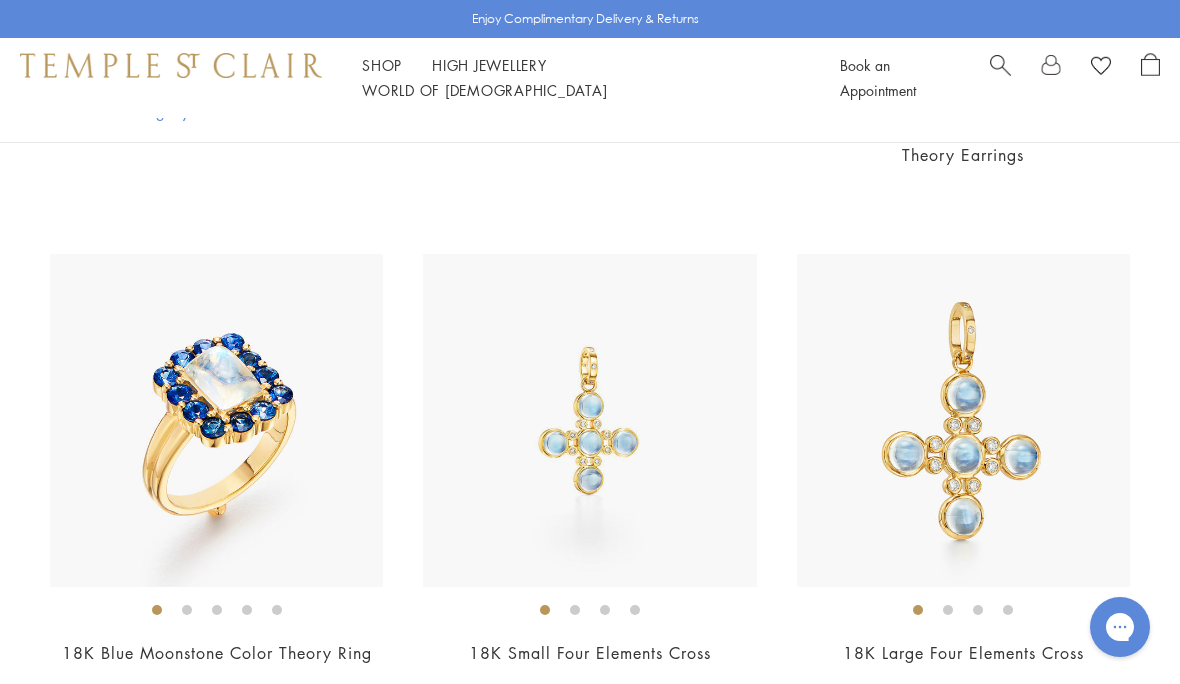 scroll, scrollTop: 7440, scrollLeft: 0, axis: vertical 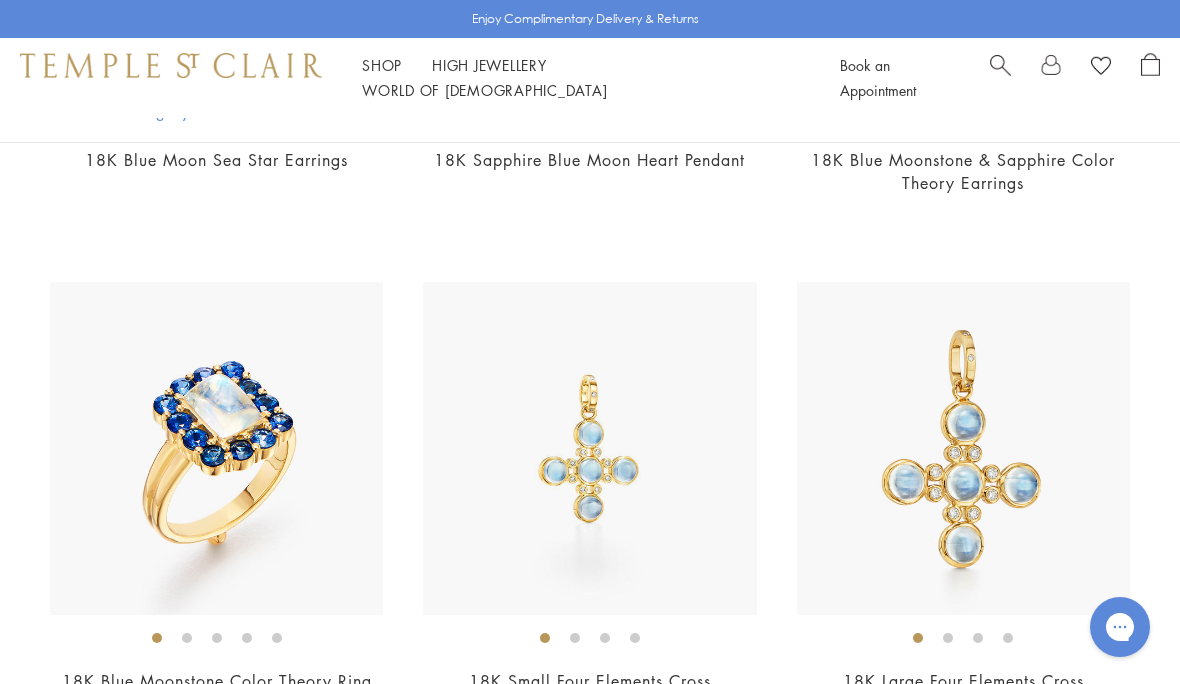 click at bounding box center (216, 448) 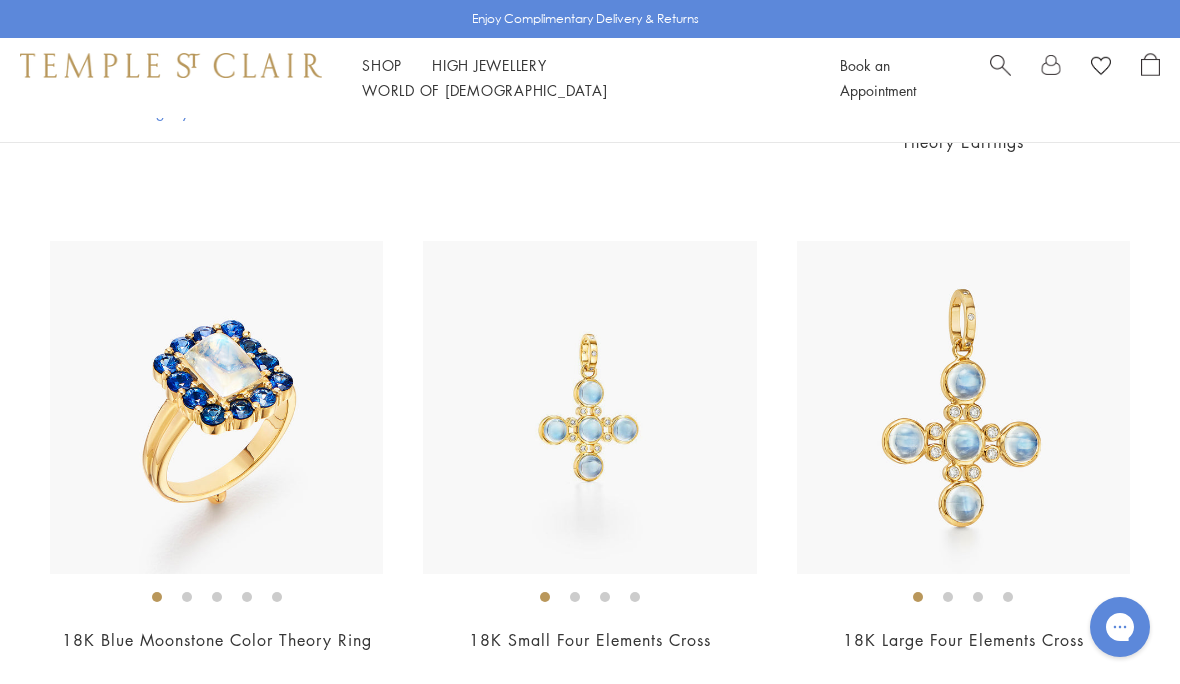 click at bounding box center [216, 407] 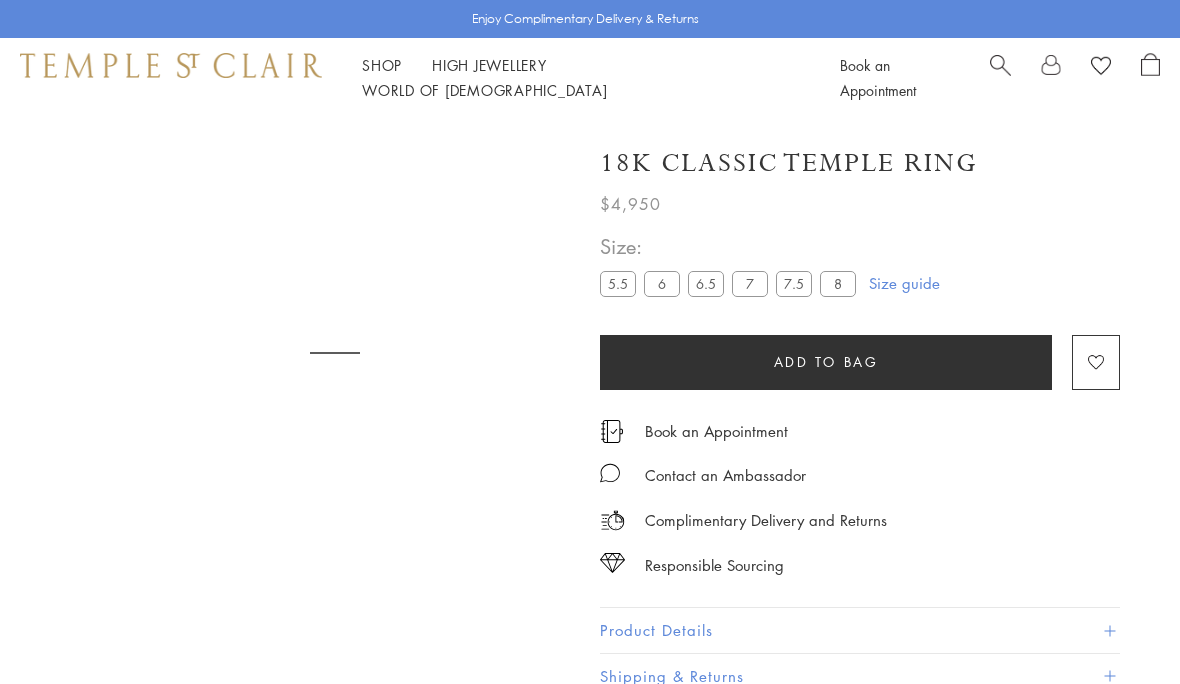 scroll, scrollTop: 0, scrollLeft: 0, axis: both 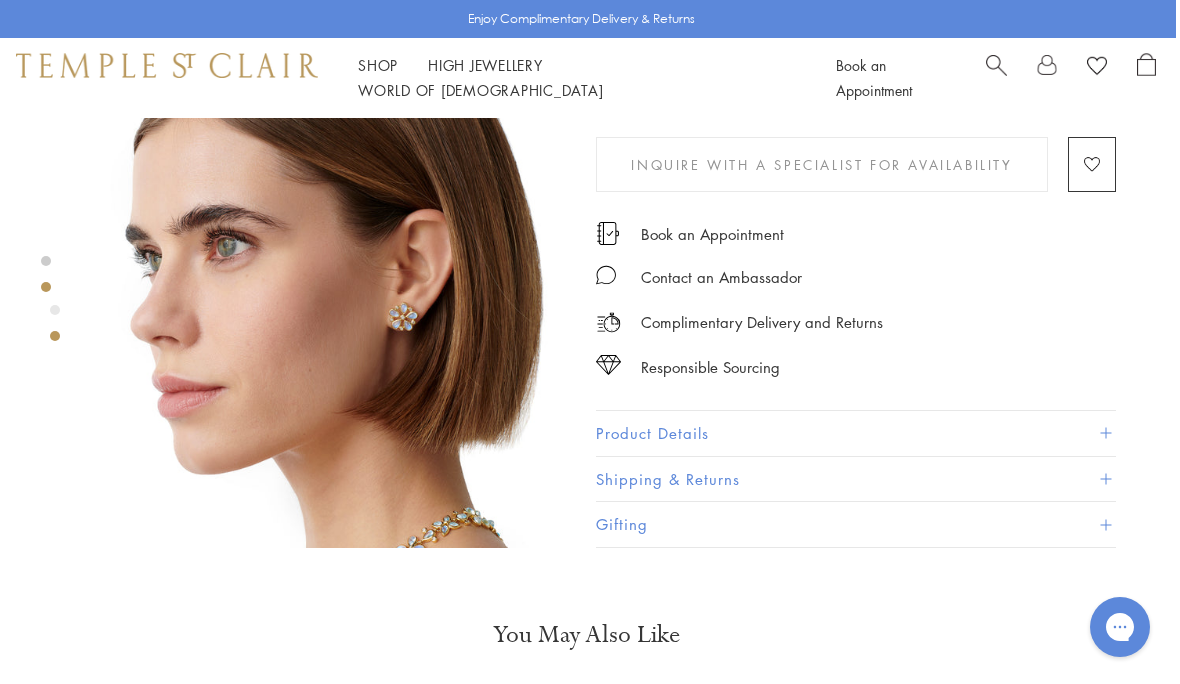 click on "Product Details" at bounding box center [856, 433] 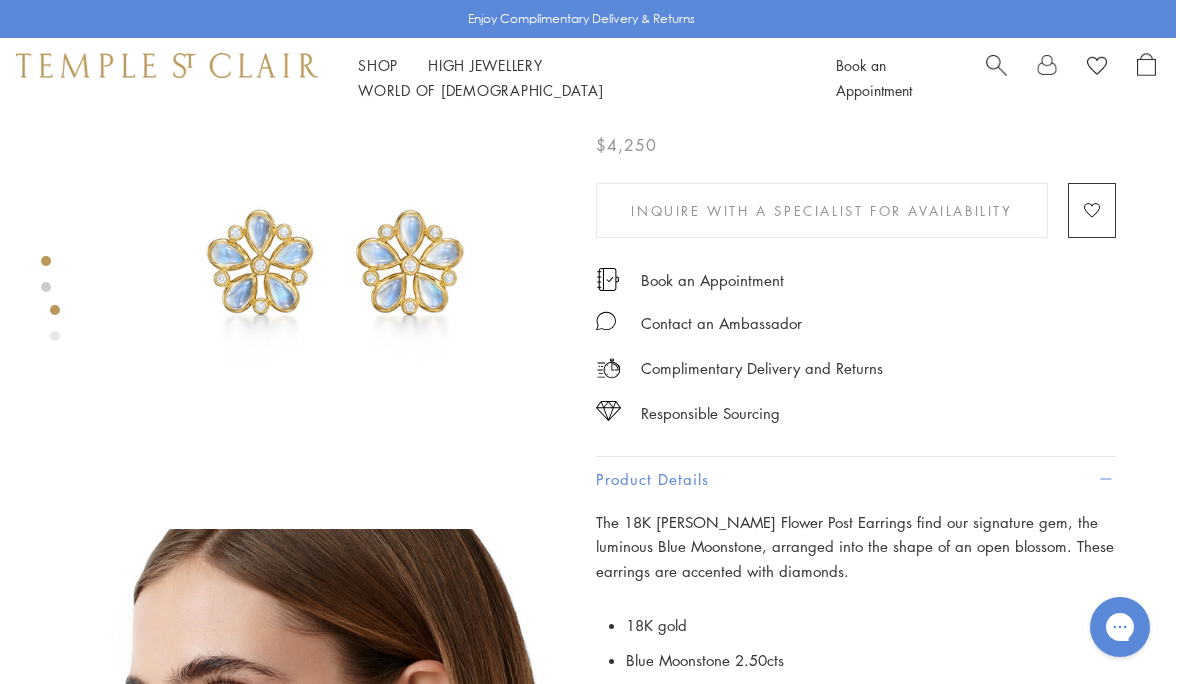 scroll, scrollTop: 0, scrollLeft: 4, axis: horizontal 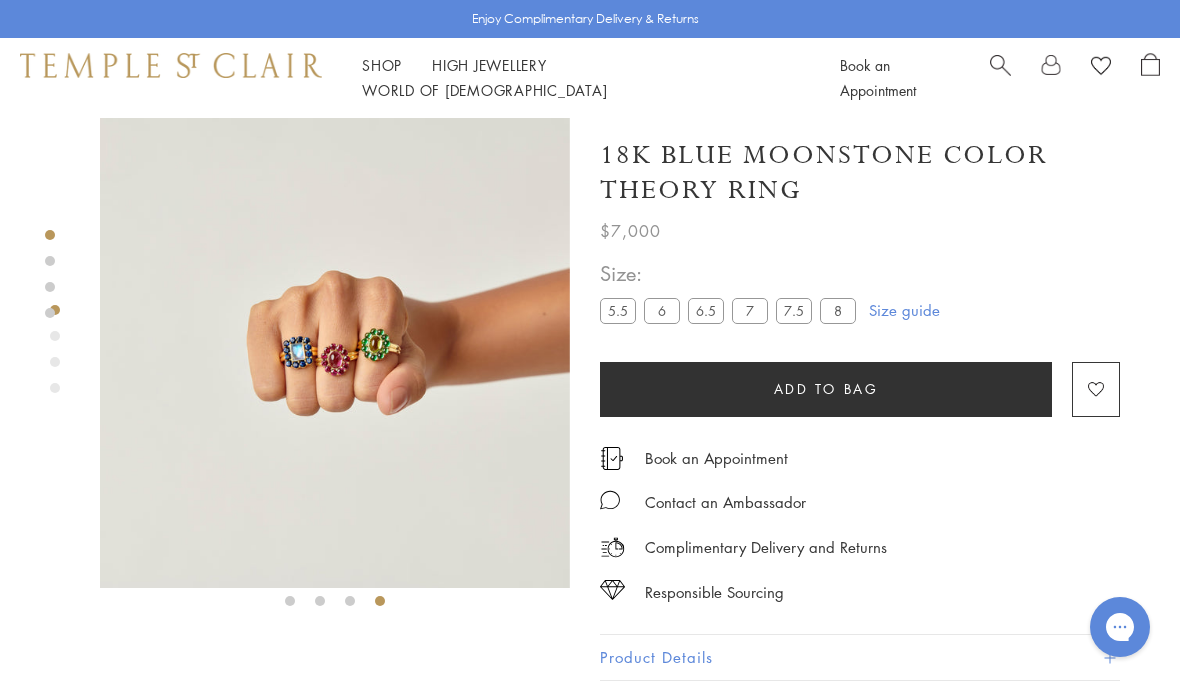 click at bounding box center (335, 353) 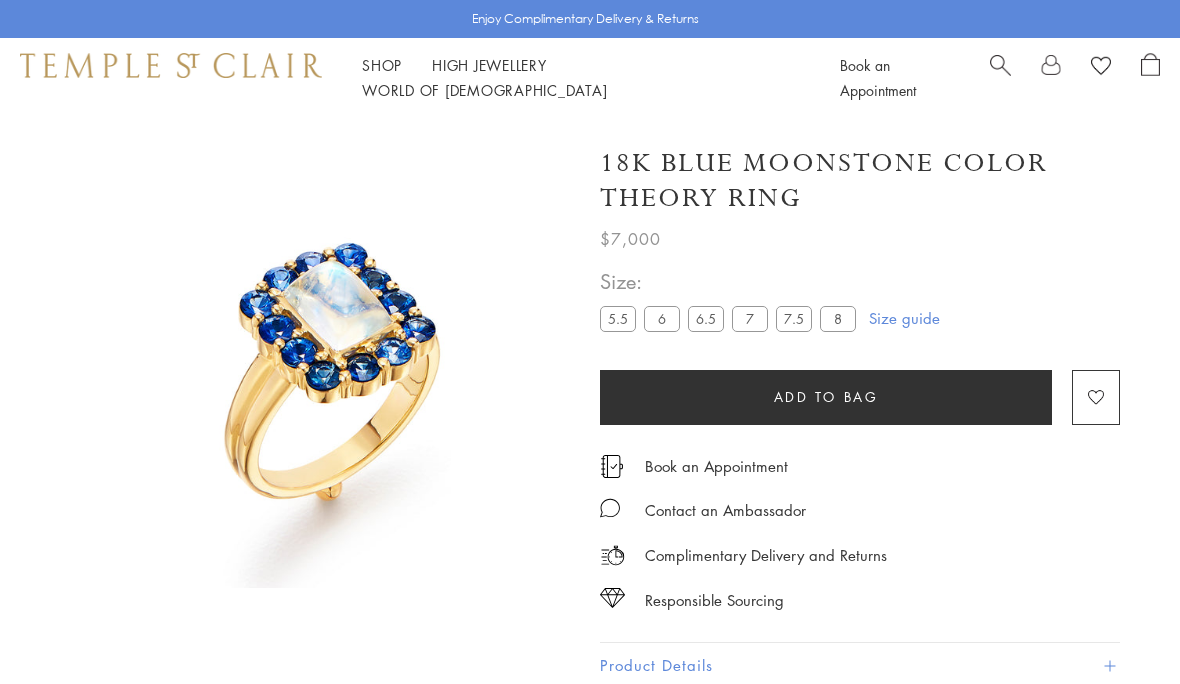 scroll, scrollTop: 0, scrollLeft: 0, axis: both 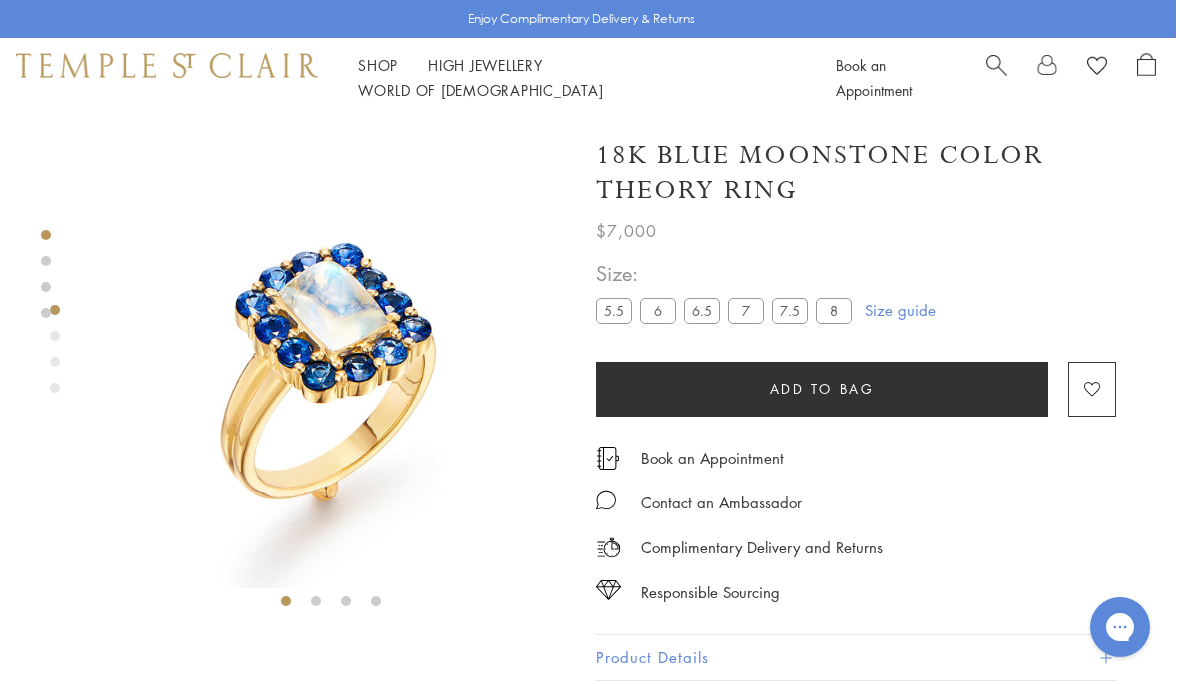 click on "Shop Shop" at bounding box center (378, 65) 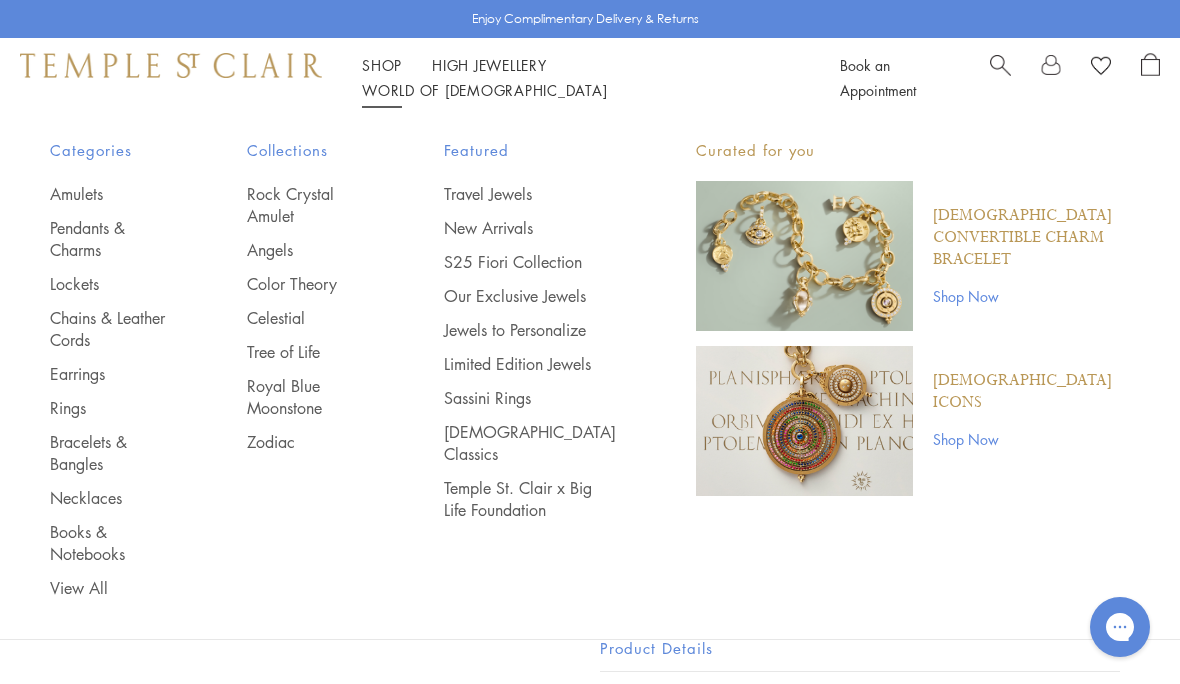 scroll, scrollTop: 0, scrollLeft: 0, axis: both 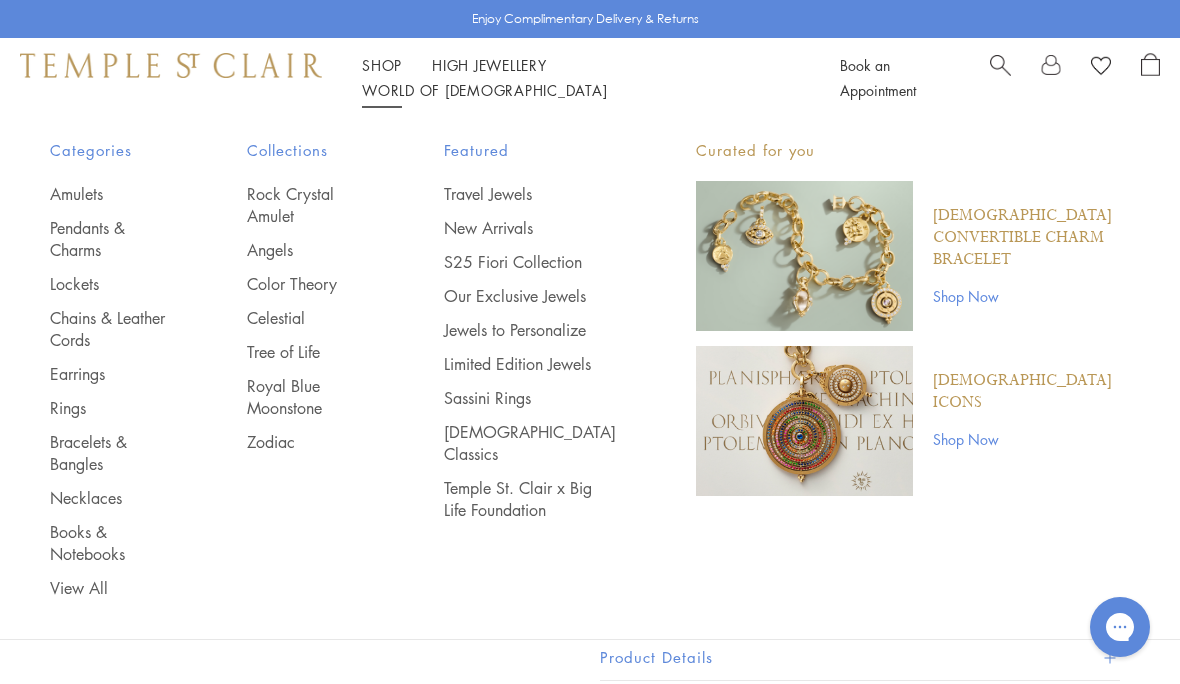 click on "View All" at bounding box center (108, 588) 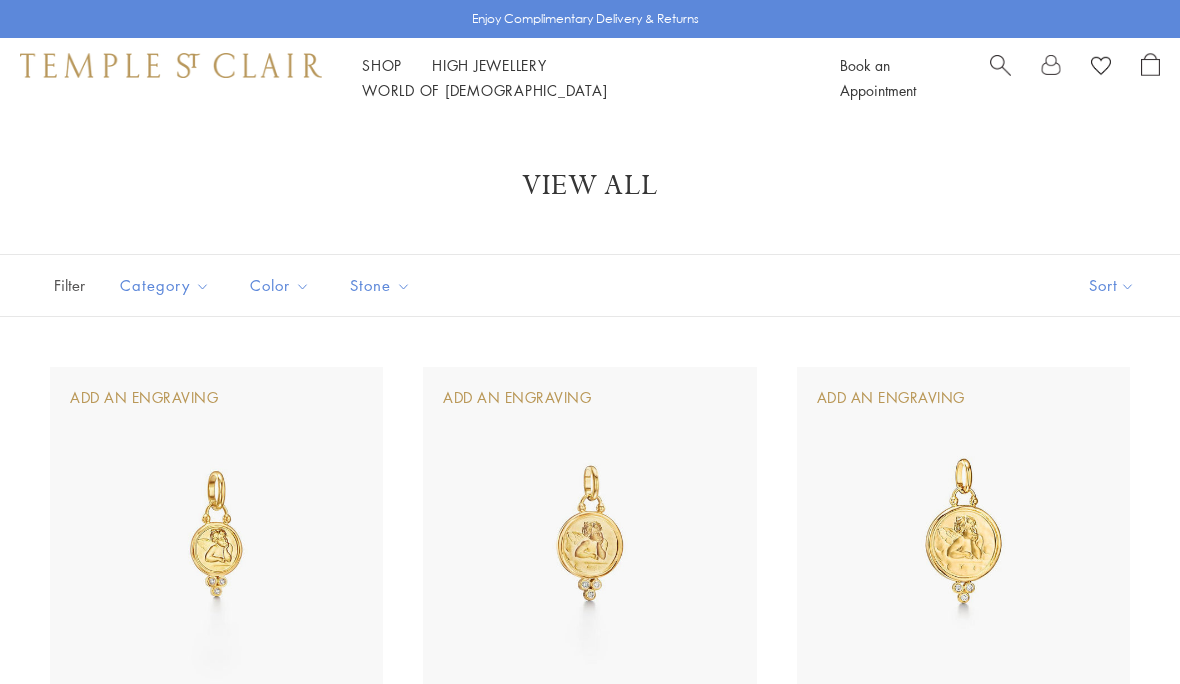 scroll, scrollTop: 0, scrollLeft: 0, axis: both 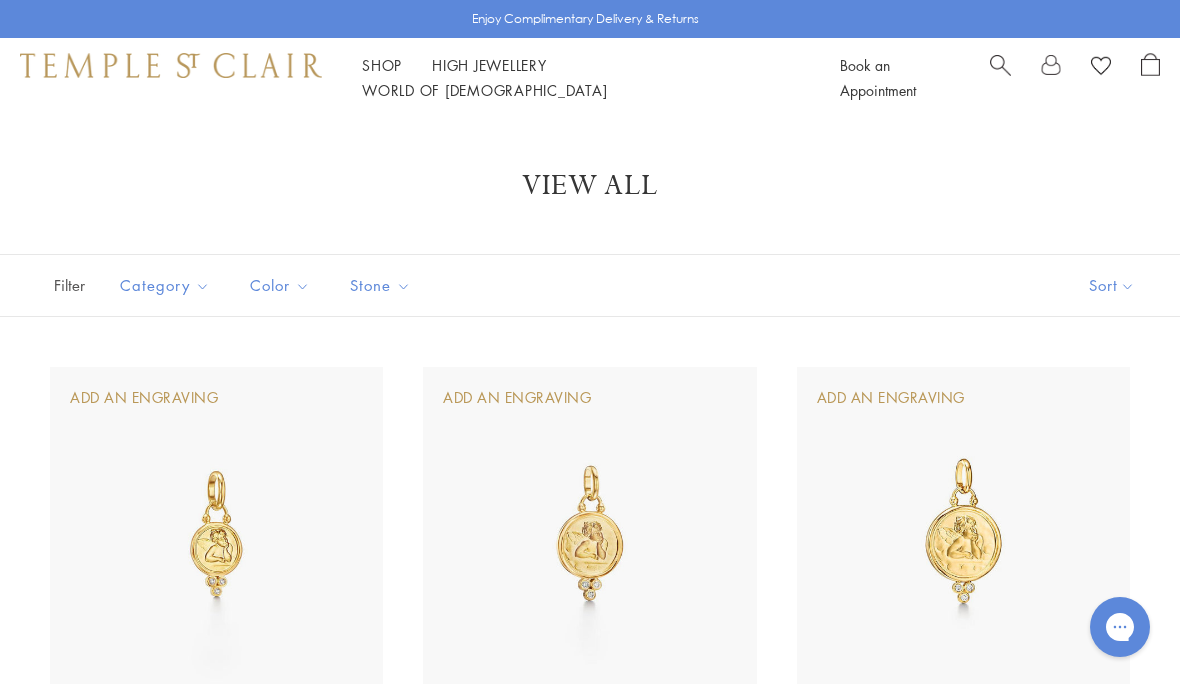 click on "High Jewellery High Jewellery" at bounding box center [489, 65] 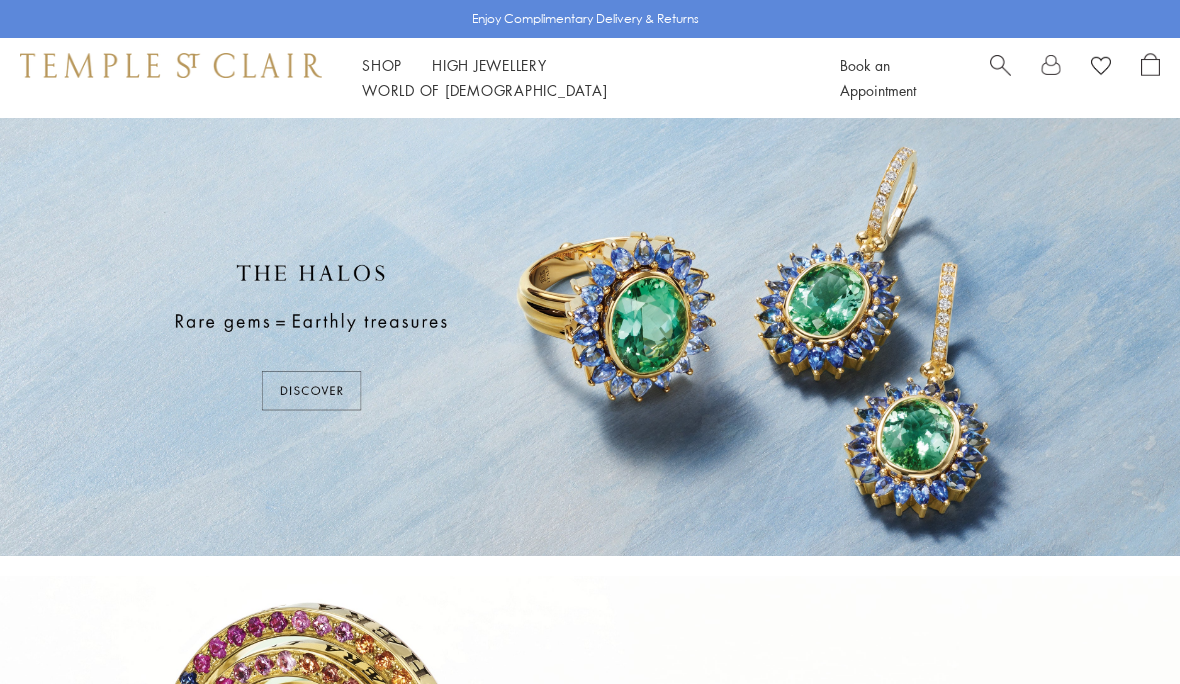 scroll, scrollTop: 0, scrollLeft: 0, axis: both 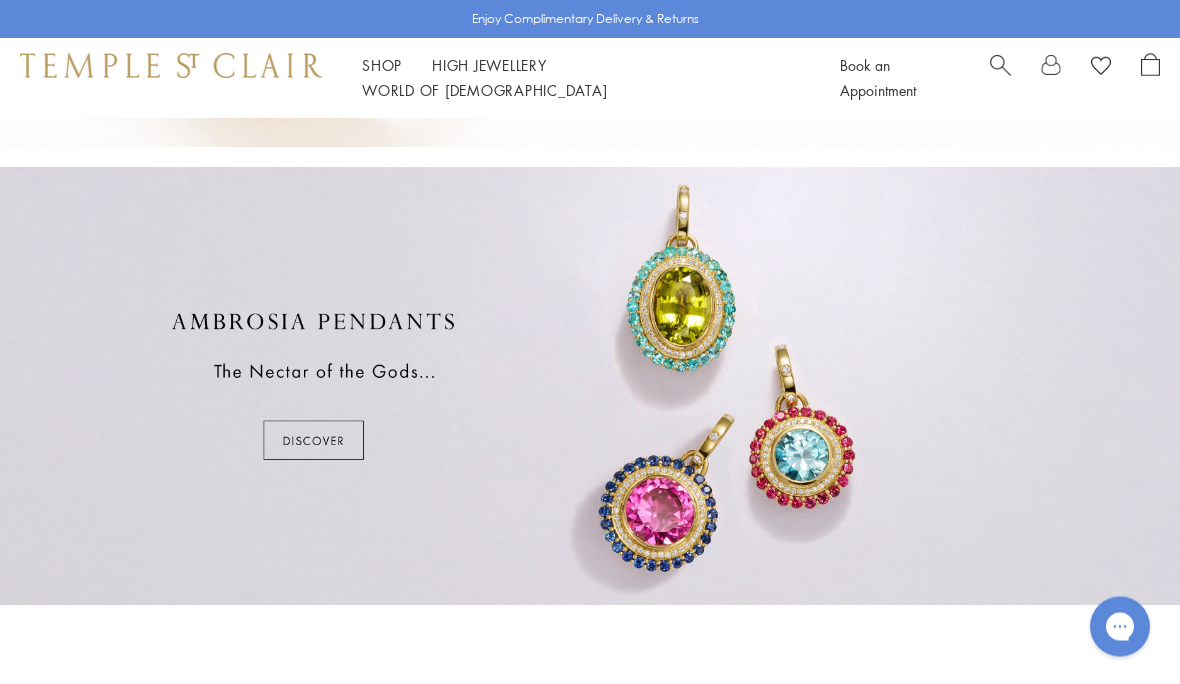 click at bounding box center [590, 387] 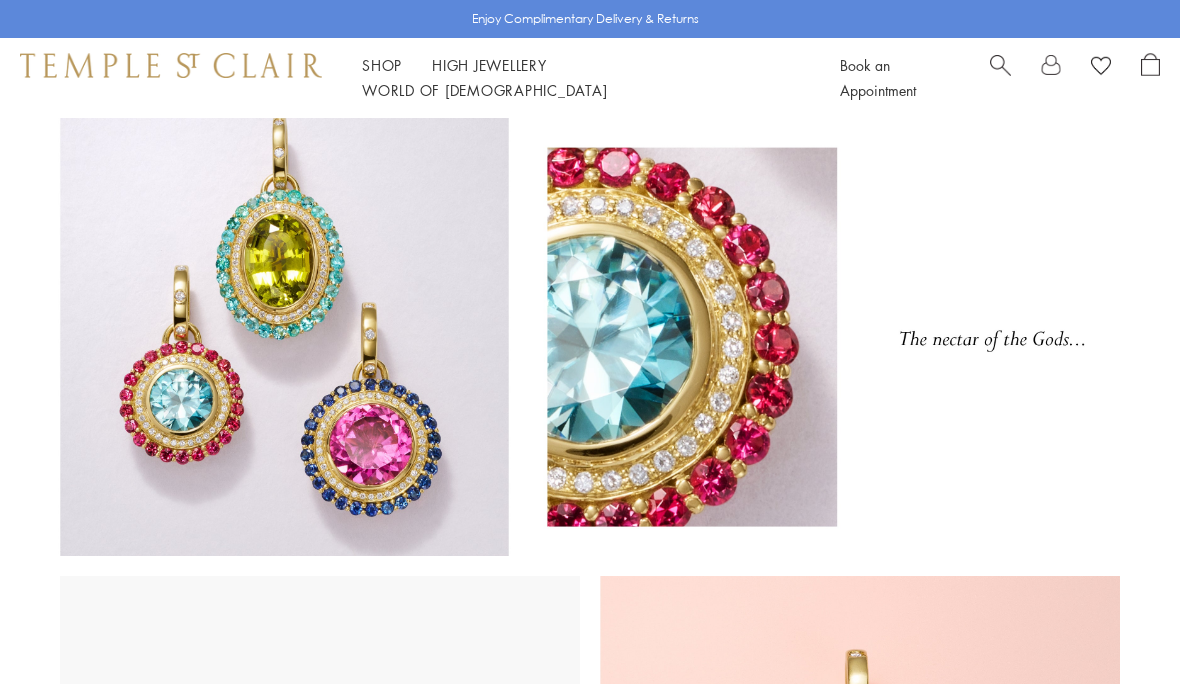 scroll, scrollTop: 0, scrollLeft: 0, axis: both 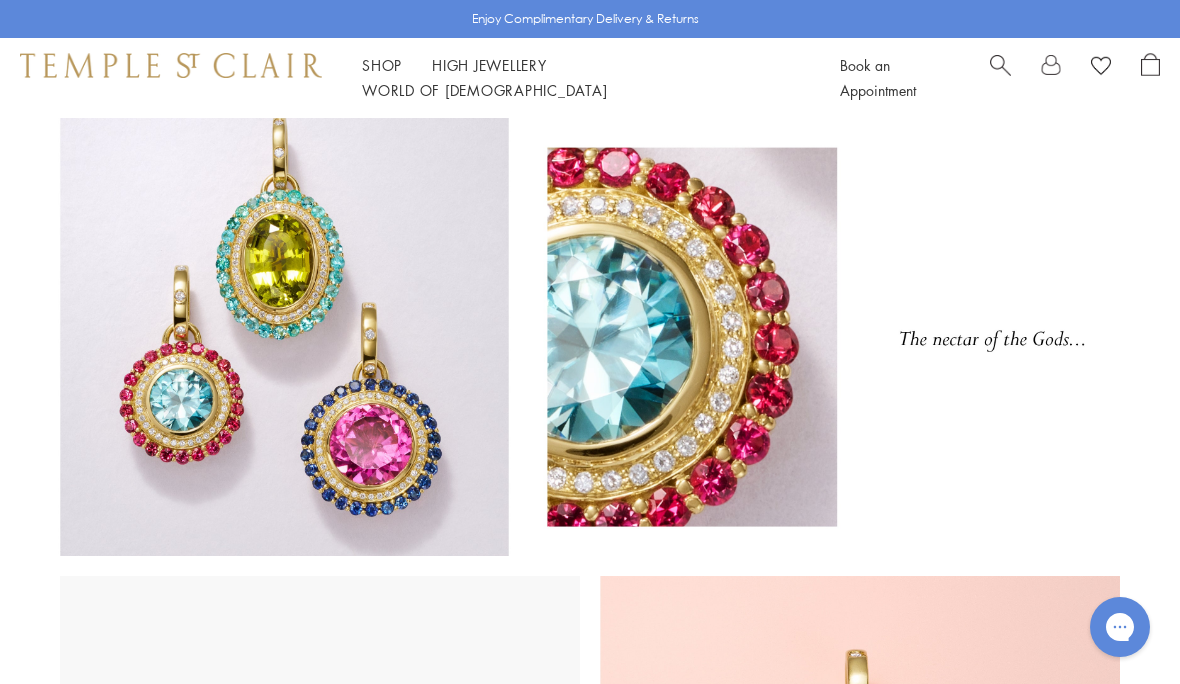 click on "Shop Shop" at bounding box center [382, 65] 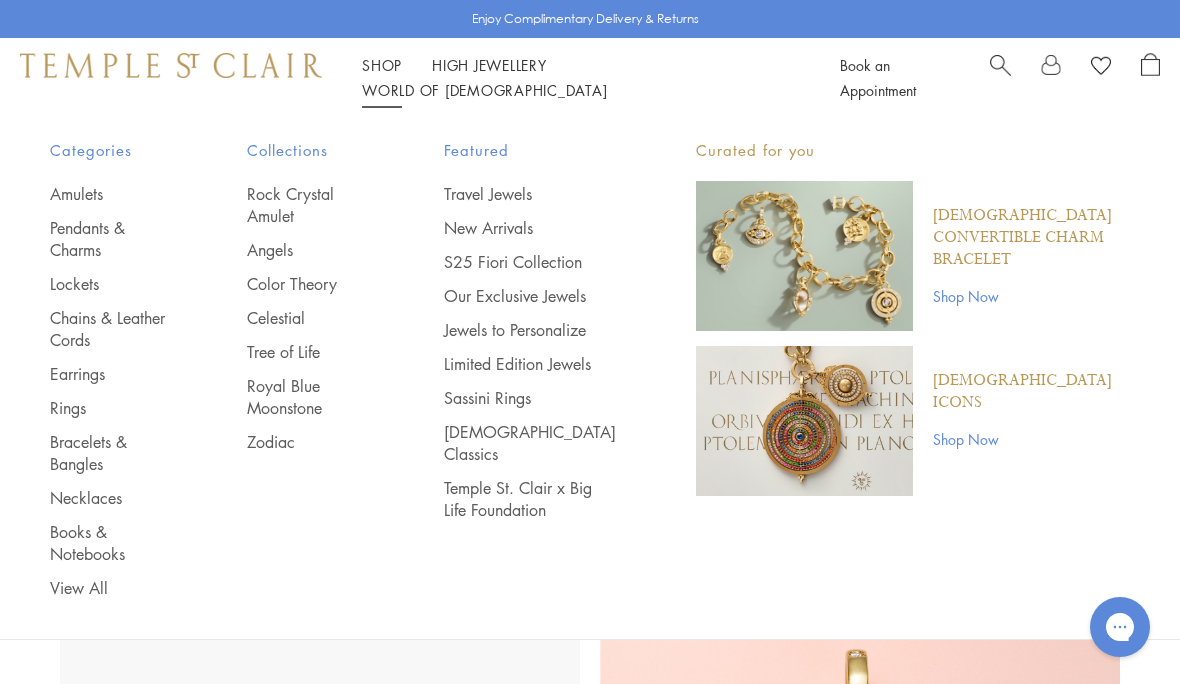 click on "Color Theory" at bounding box center [305, 284] 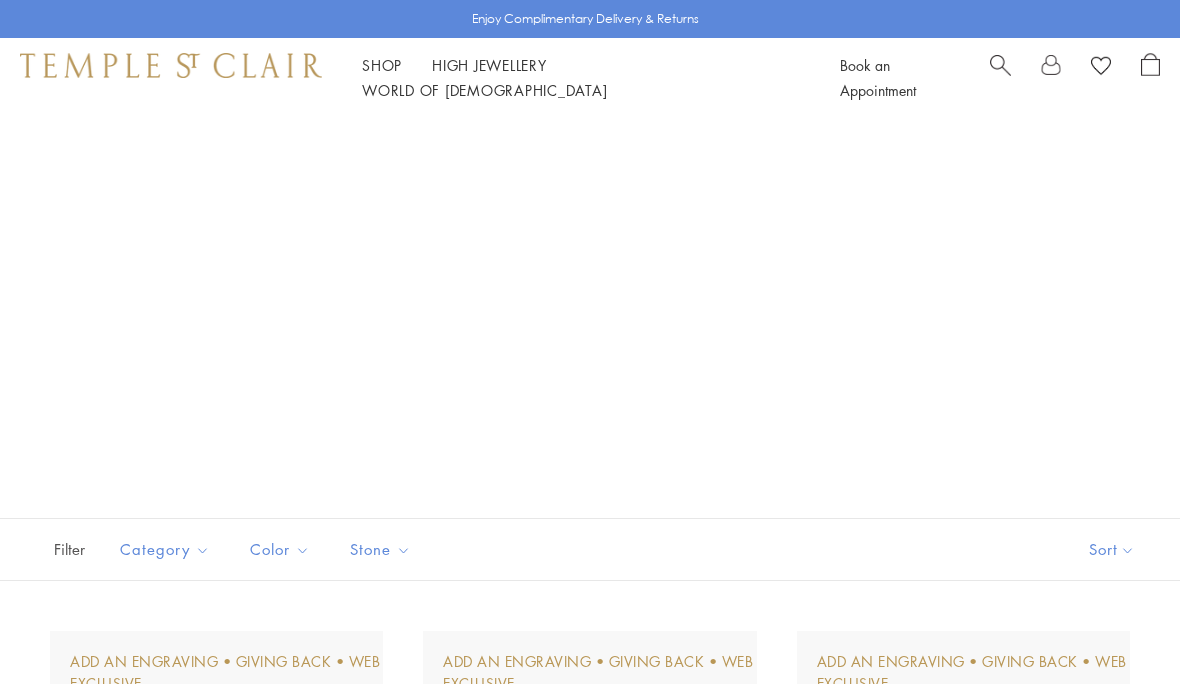 scroll, scrollTop: 0, scrollLeft: 0, axis: both 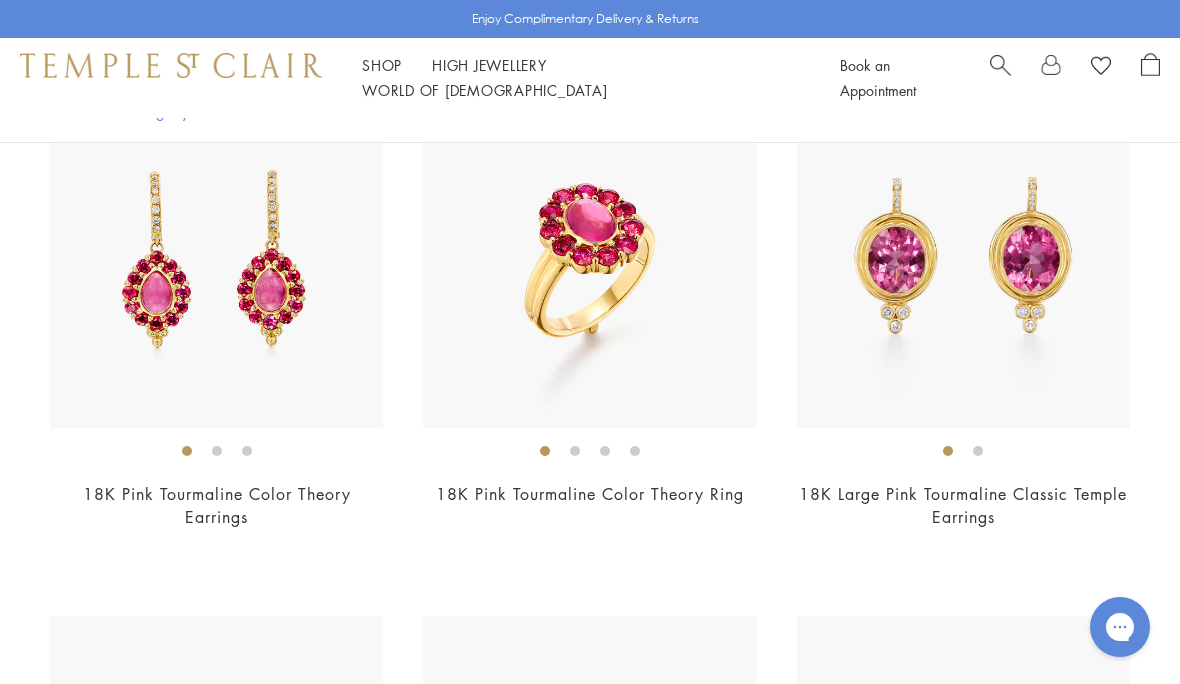 click at bounding box center [216, 261] 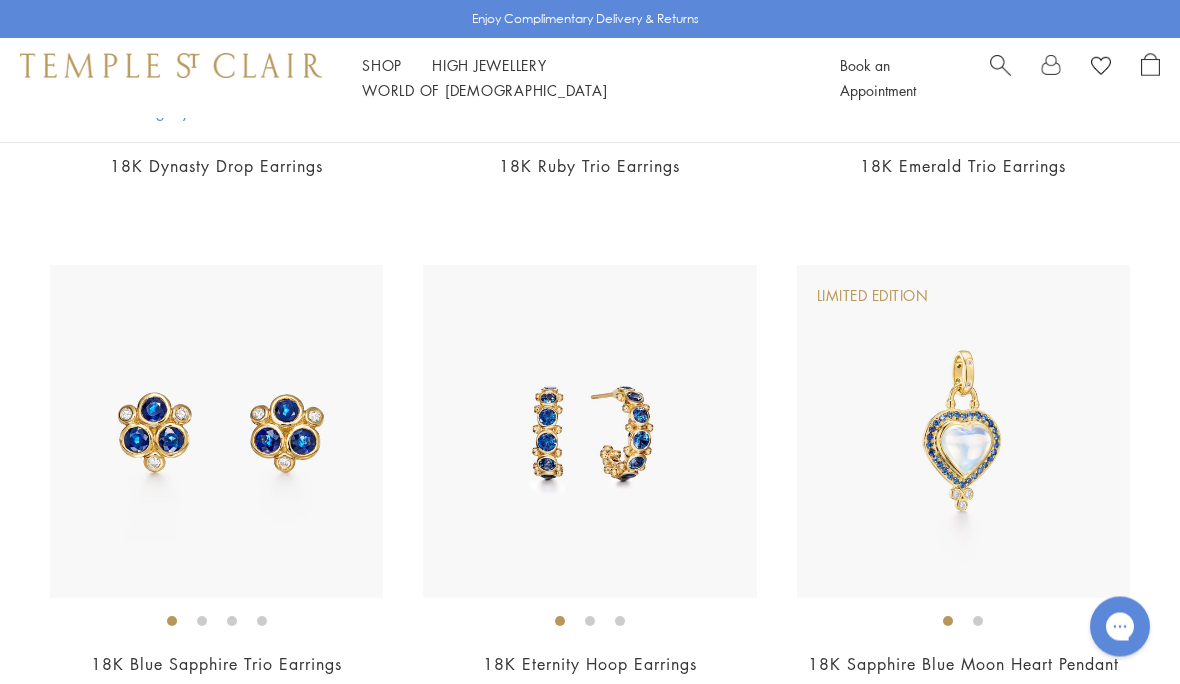 scroll, scrollTop: 5893, scrollLeft: 0, axis: vertical 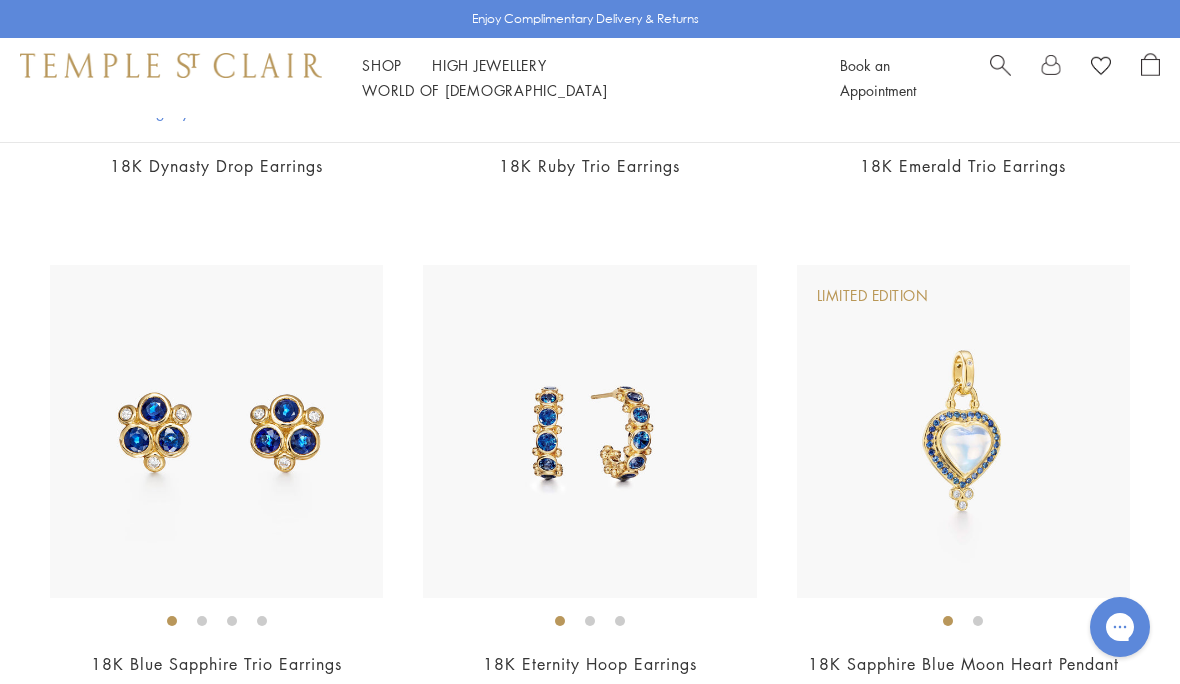 click at bounding box center (216, 431) 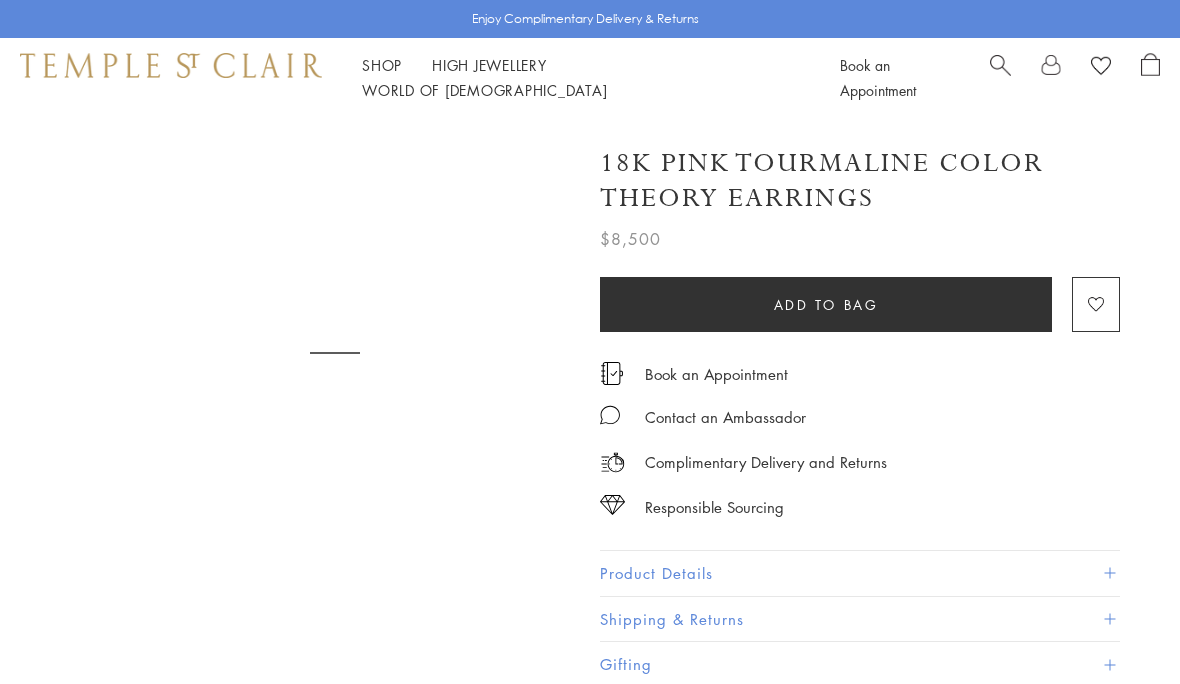 scroll, scrollTop: 0, scrollLeft: 0, axis: both 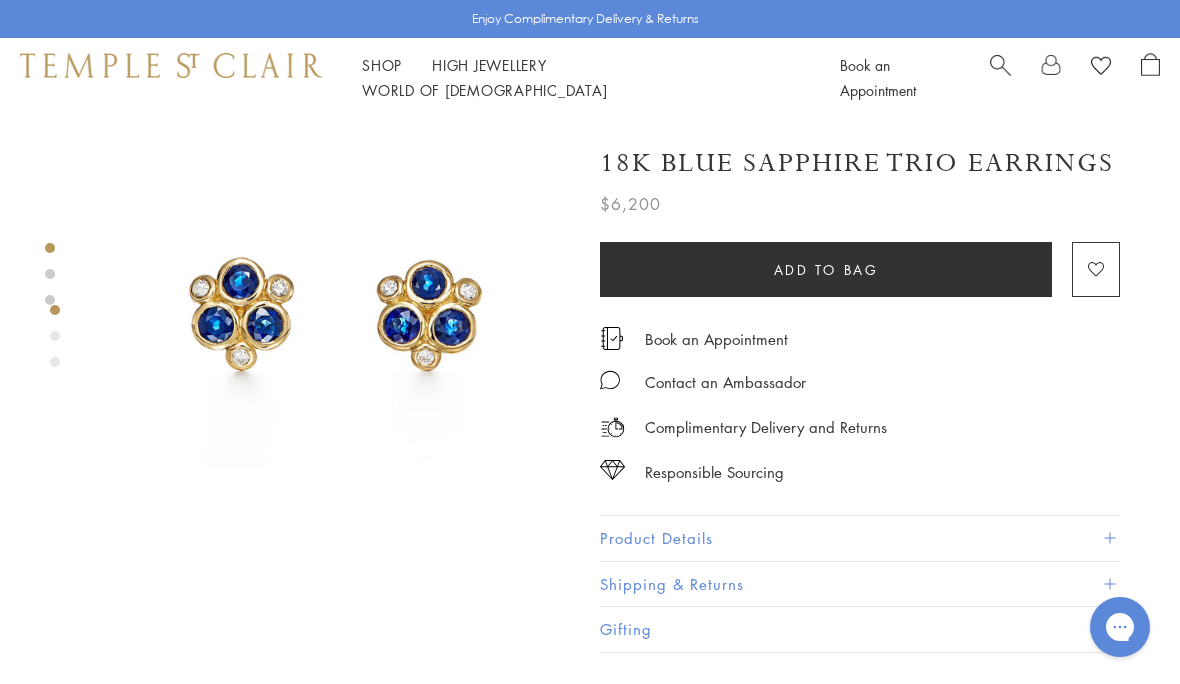 click on "Add to bag" at bounding box center [826, 270] 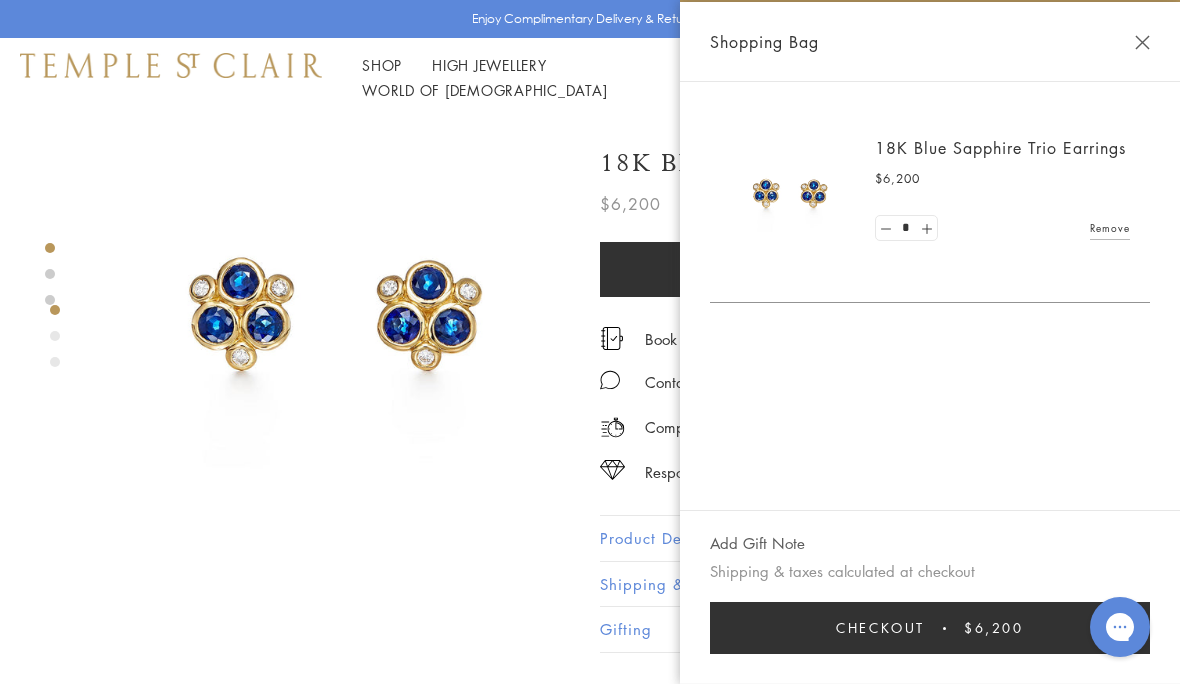 click on "Shopping Bag" at bounding box center [930, 42] 